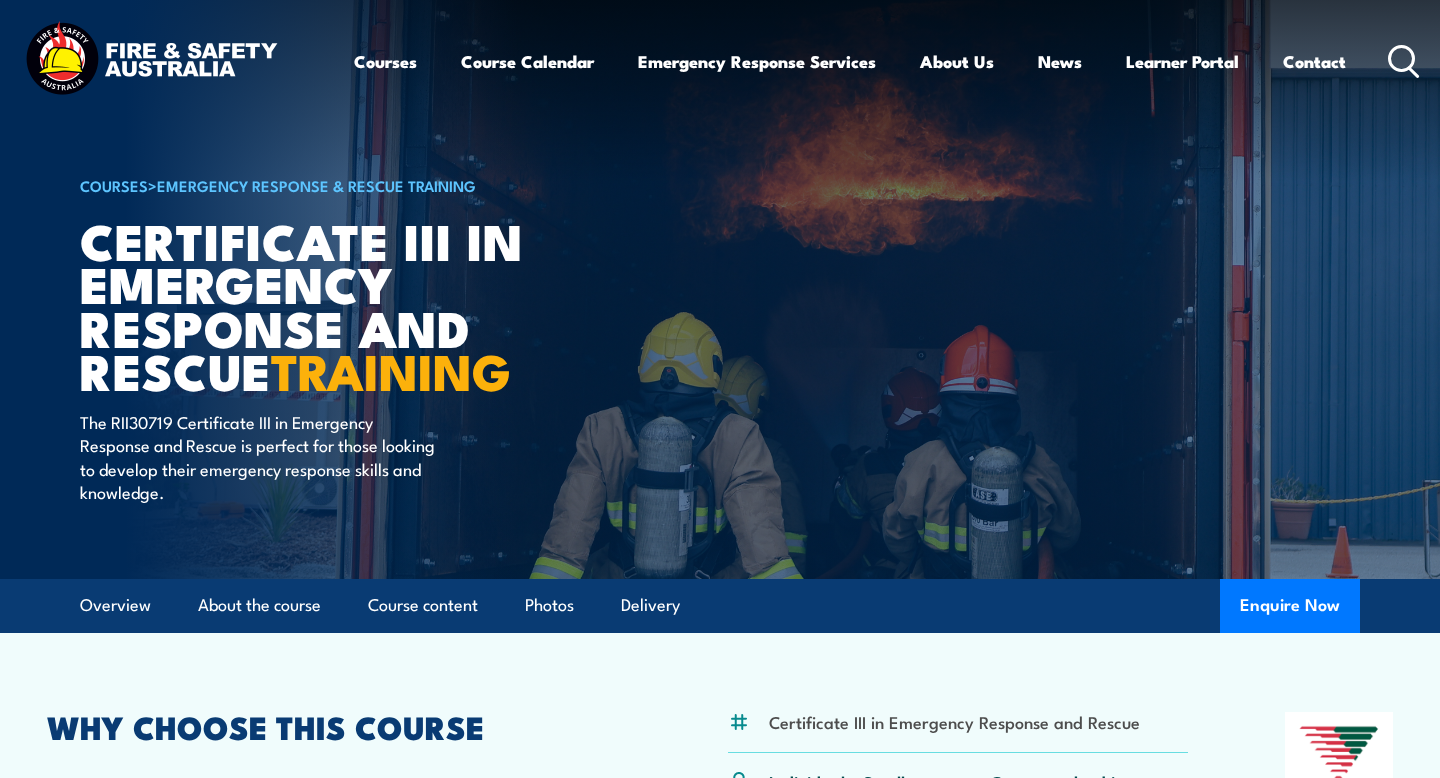scroll, scrollTop: 0, scrollLeft: 0, axis: both 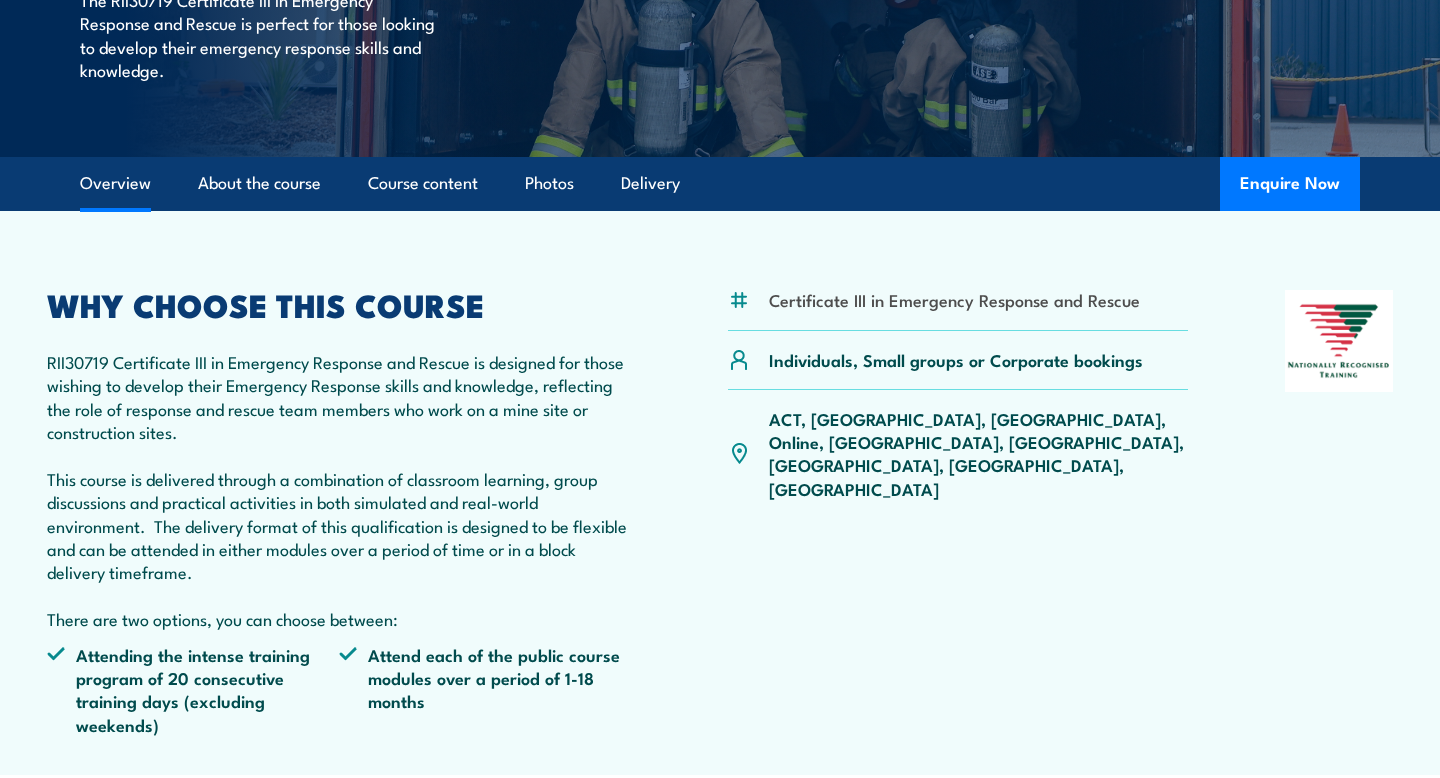 click on "RII30719 Certificate III in Emergency Response and Rescue is designed for those wishing to develop their Emergency Response skills and knowledge, reflecting the role of response and rescue team members who work on a mine site or construction sites.
This course is delivered through a combination of classroom learning, group discussions and practical activities in both simulated and real-world environment.  The delivery format of this qualification is designed to be flexible and can be attended in either modules over a period of time or in a block delivery timeframe.
There are two options, you can choose between:" at bounding box center (339, 490) 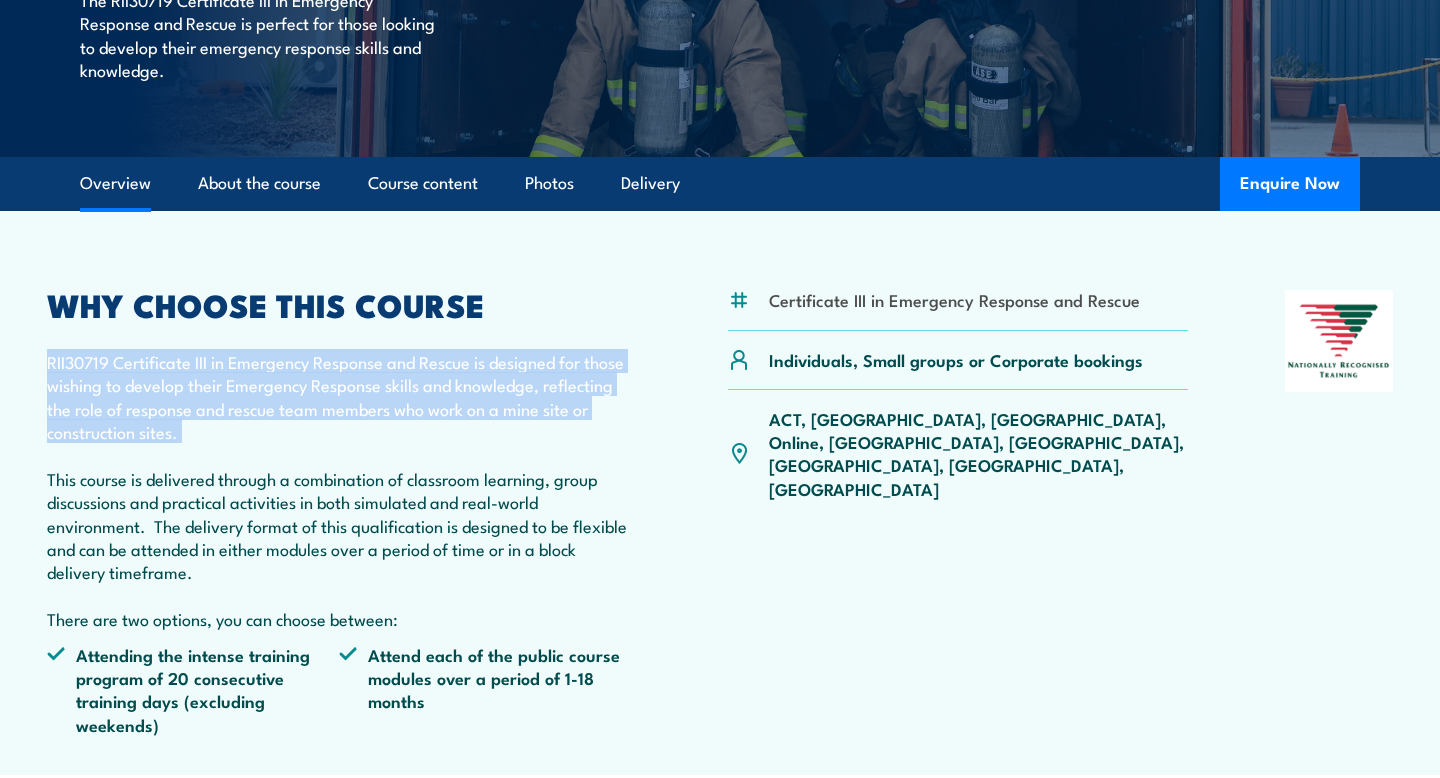 click on "RII30719 Certificate III in Emergency Response and Rescue is designed for those wishing to develop their Emergency Response skills and knowledge, reflecting the role of response and rescue team members who work on a mine site or construction sites.
This course is delivered through a combination of classroom learning, group discussions and practical activities in both simulated and real-world environment.  The delivery format of this qualification is designed to be flexible and can be attended in either modules over a period of time or in a block delivery timeframe.
There are two options, you can choose between:" at bounding box center [339, 490] 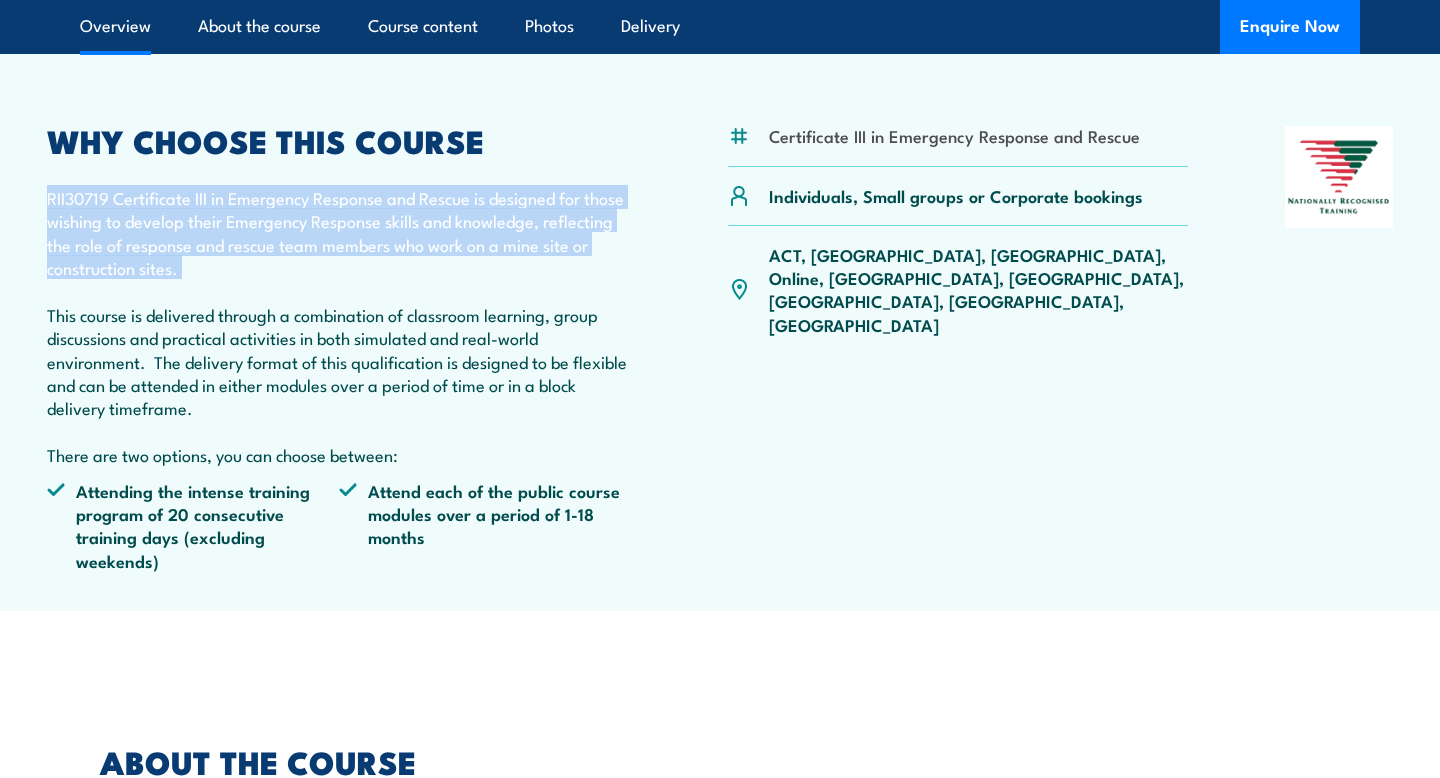 scroll, scrollTop: 584, scrollLeft: 0, axis: vertical 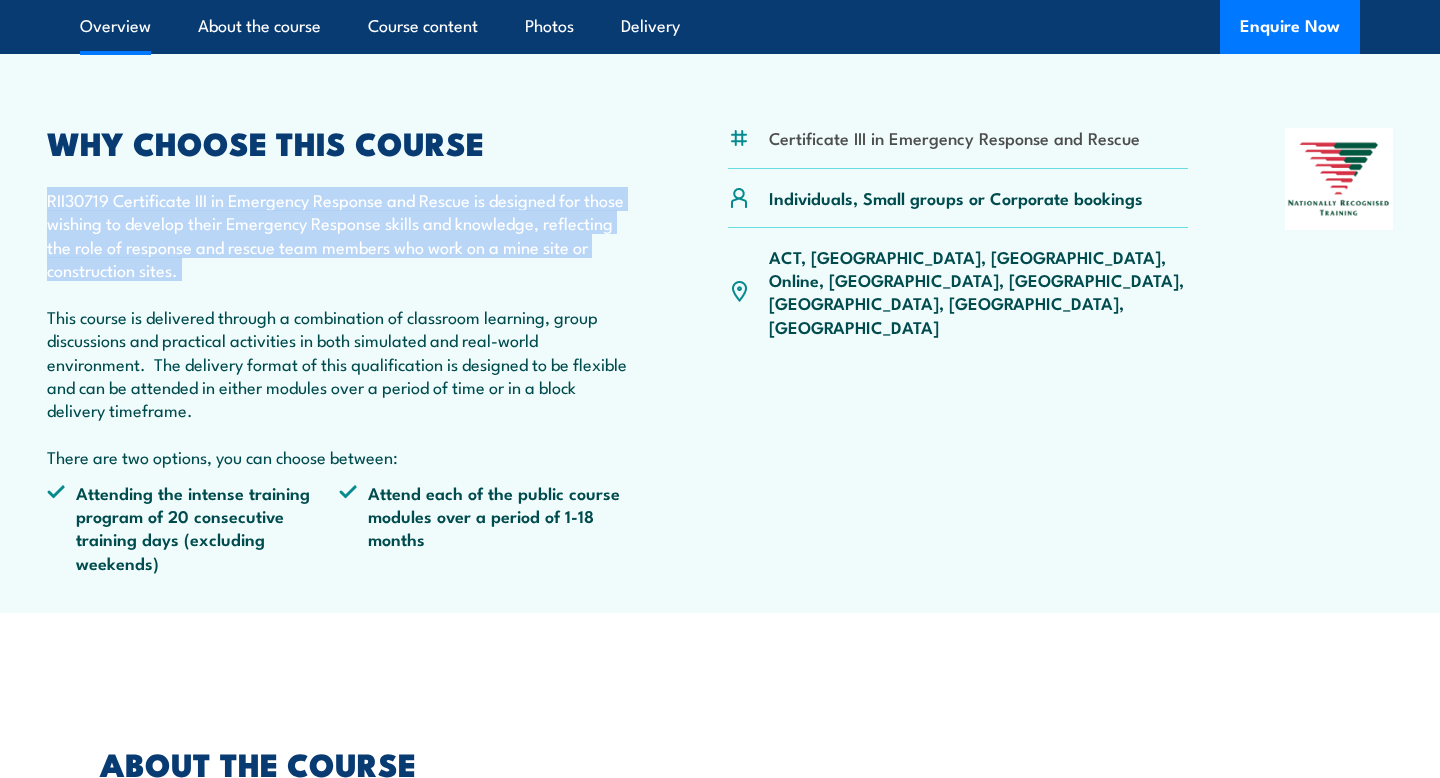 click on "RII30719 Certificate III in Emergency Response and Rescue is designed for those wishing to develop their Emergency Response skills and knowledge, reflecting the role of response and rescue team members who work on a mine site or construction sites.
This course is delivered through a combination of classroom learning, group discussions and practical activities in both simulated and real-world environment.  The delivery format of this qualification is designed to be flexible and can be attended in either modules over a period of time or in a block delivery timeframe.
There are two options, you can choose between:" at bounding box center [339, 328] 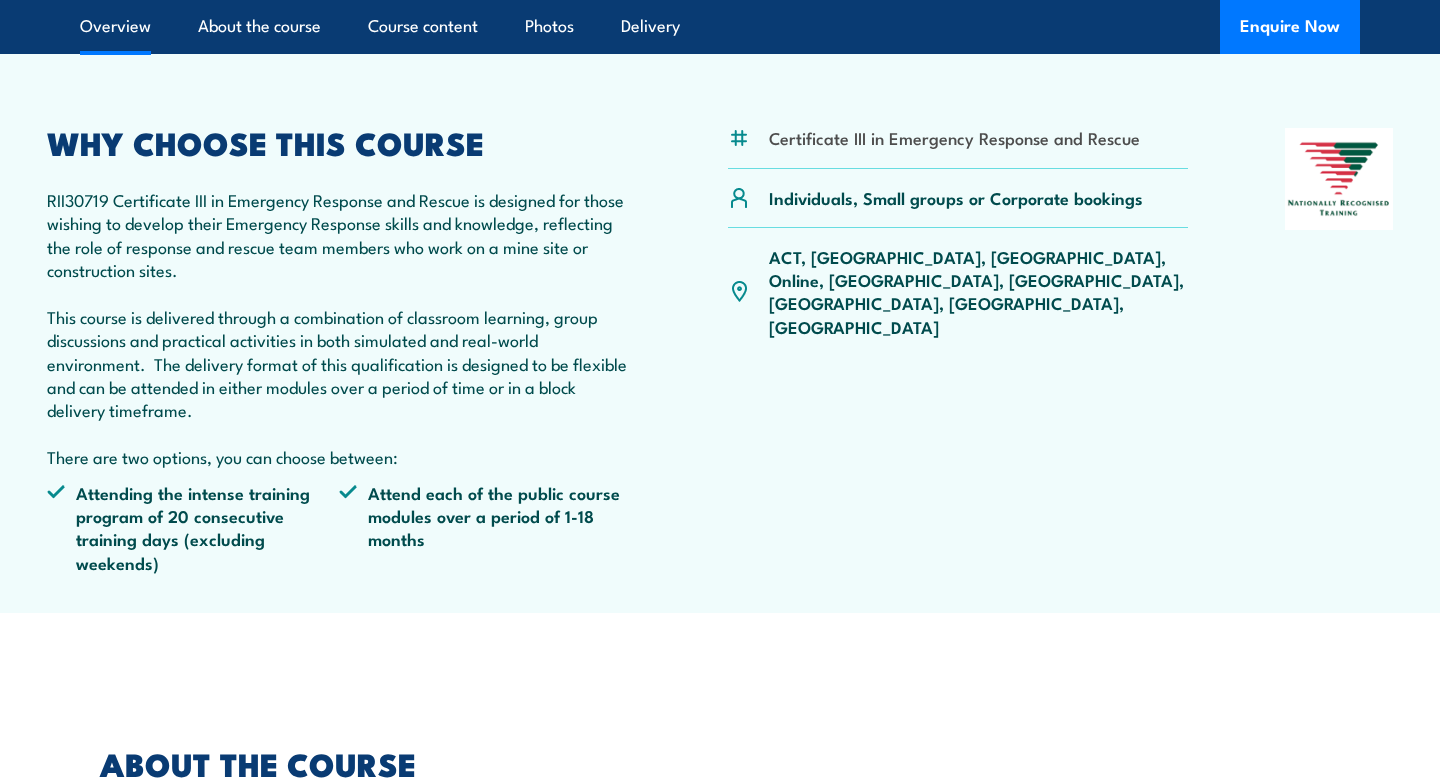 click on "RII30719 Certificate III in Emergency Response and Rescue is designed for those wishing to develop their Emergency Response skills and knowledge, reflecting the role of response and rescue team members who work on a mine site or construction sites.
This course is delivered through a combination of classroom learning, group discussions and practical activities in both simulated and real-world environment.  The delivery format of this qualification is designed to be flexible and can be attended in either modules over a period of time or in a block delivery timeframe.
There are two options, you can choose between:" at bounding box center (339, 328) 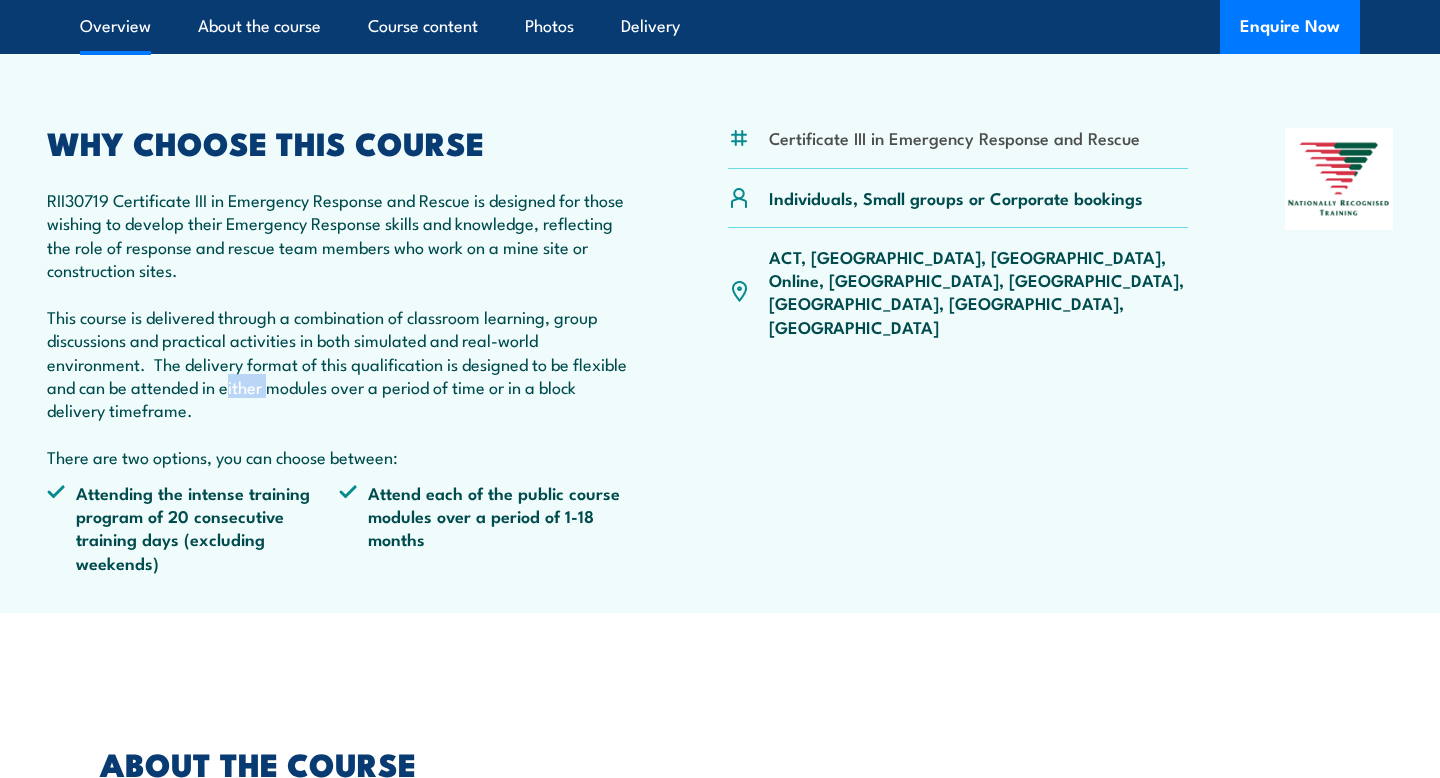 click on "RII30719 Certificate III in Emergency Response and Rescue is designed for those wishing to develop their Emergency Response skills and knowledge, reflecting the role of response and rescue team members who work on a mine site or construction sites.
This course is delivered through a combination of classroom learning, group discussions and practical activities in both simulated and real-world environment.  The delivery format of this qualification is designed to be flexible and can be attended in either modules over a period of time or in a block delivery timeframe.
There are two options, you can choose between:" at bounding box center [339, 328] 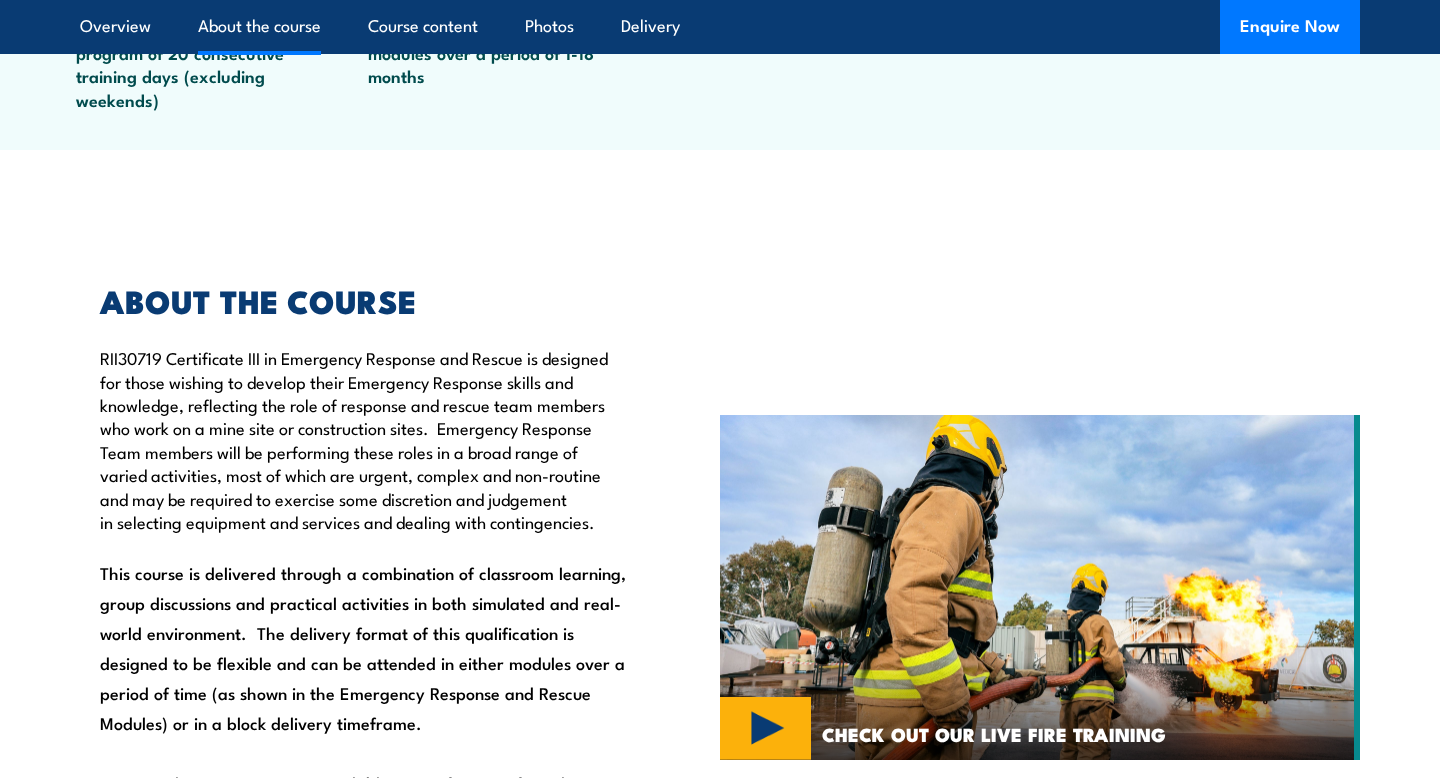 click on "RII30719 Certificate III in Emergency Response and Rescue is designed for those wishing to develop their Emergency Response skills and knowledge, reflecting the role of response and rescue team members who work on a mine site or construction sites.  Emergency Response Team members will be performing these roles in a broad range of varied activities, most of which are urgent, complex and non-routine and may be required to exercise some discretion and judgement in selecting equipment and services and dealing with contingencies." at bounding box center [364, 439] 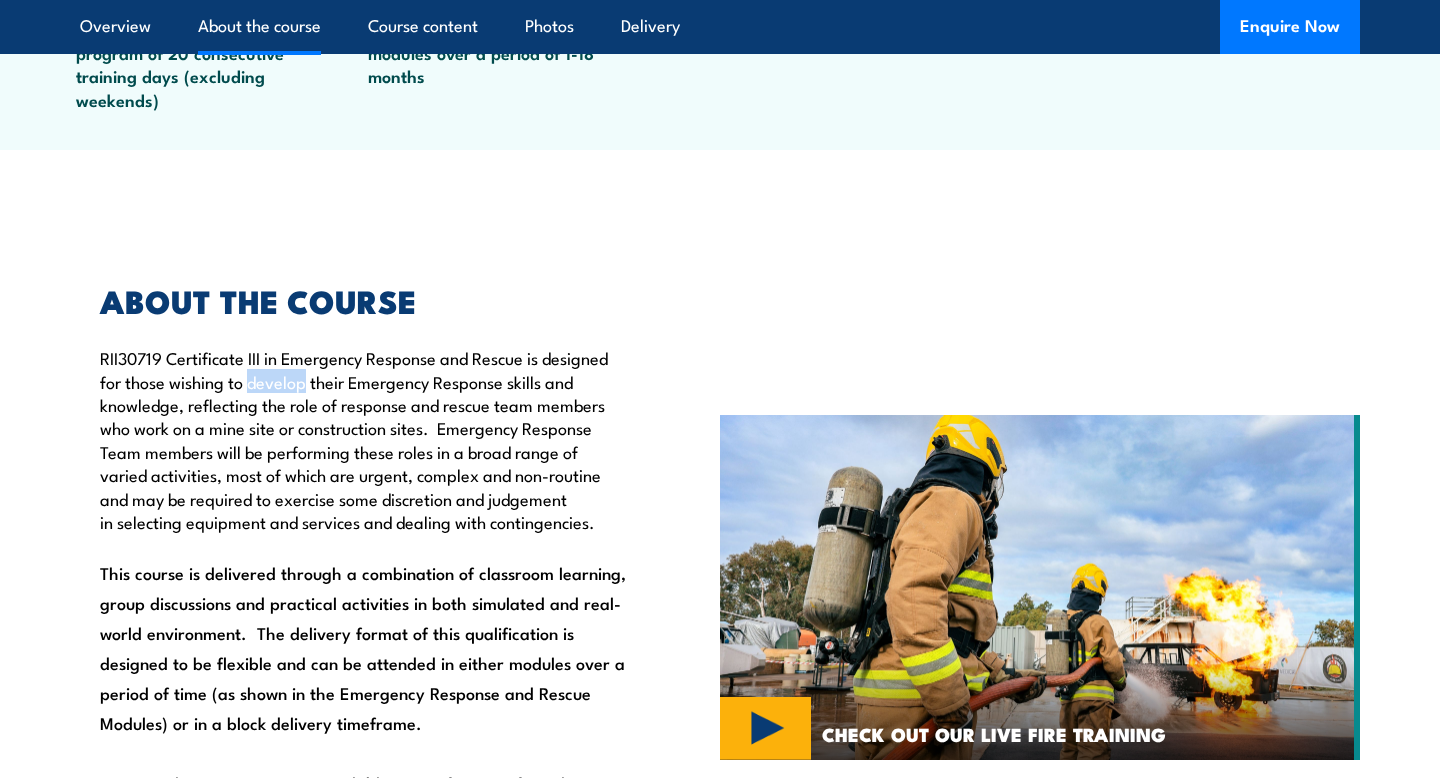click on "RII30719 Certificate III in Emergency Response and Rescue is designed for those wishing to develop their Emergency Response skills and knowledge, reflecting the role of response and rescue team members who work on a mine site or construction sites.  Emergency Response Team members will be performing these roles in a broad range of varied activities, most of which are urgent, complex and non-routine and may be required to exercise some discretion and judgement in selecting equipment and services and dealing with contingencies." at bounding box center [364, 439] 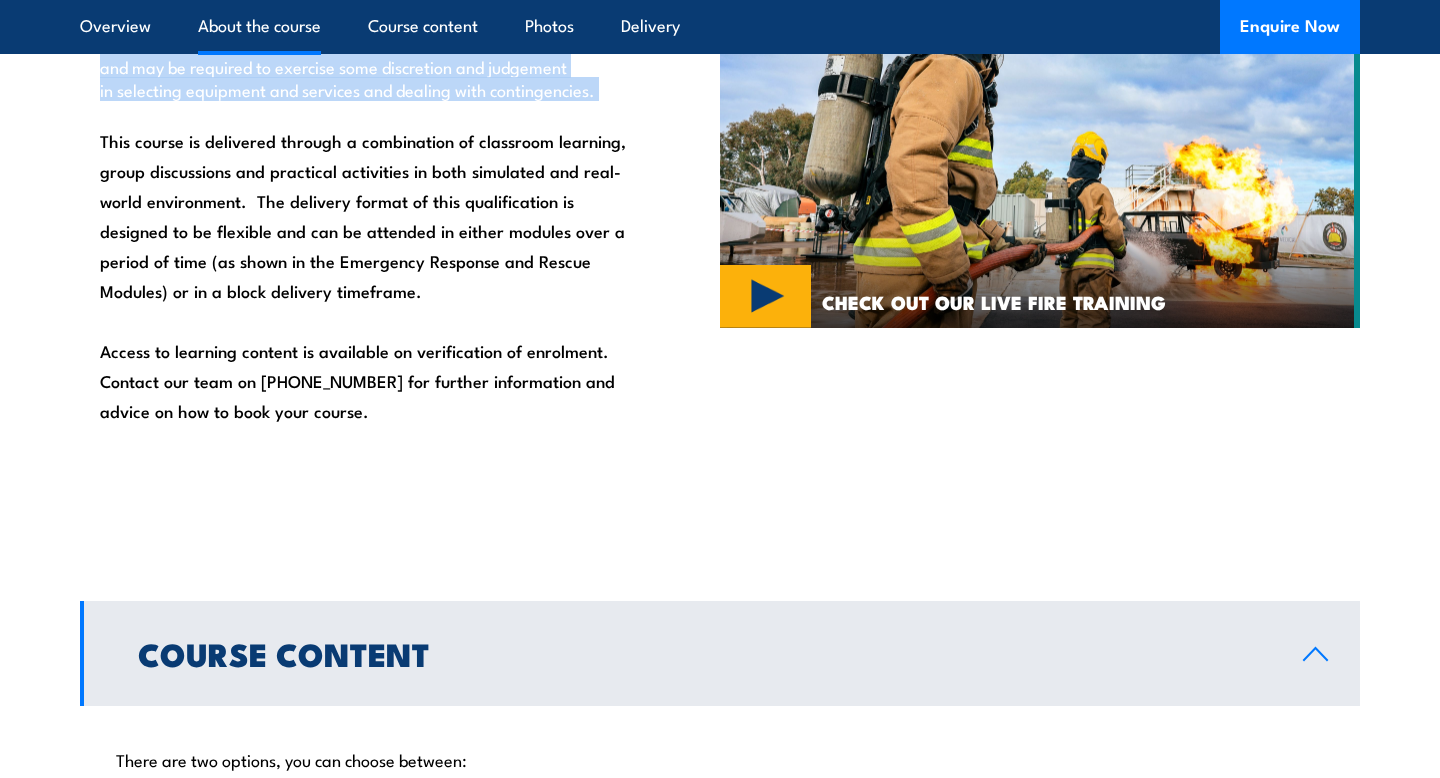 scroll, scrollTop: 1937, scrollLeft: 0, axis: vertical 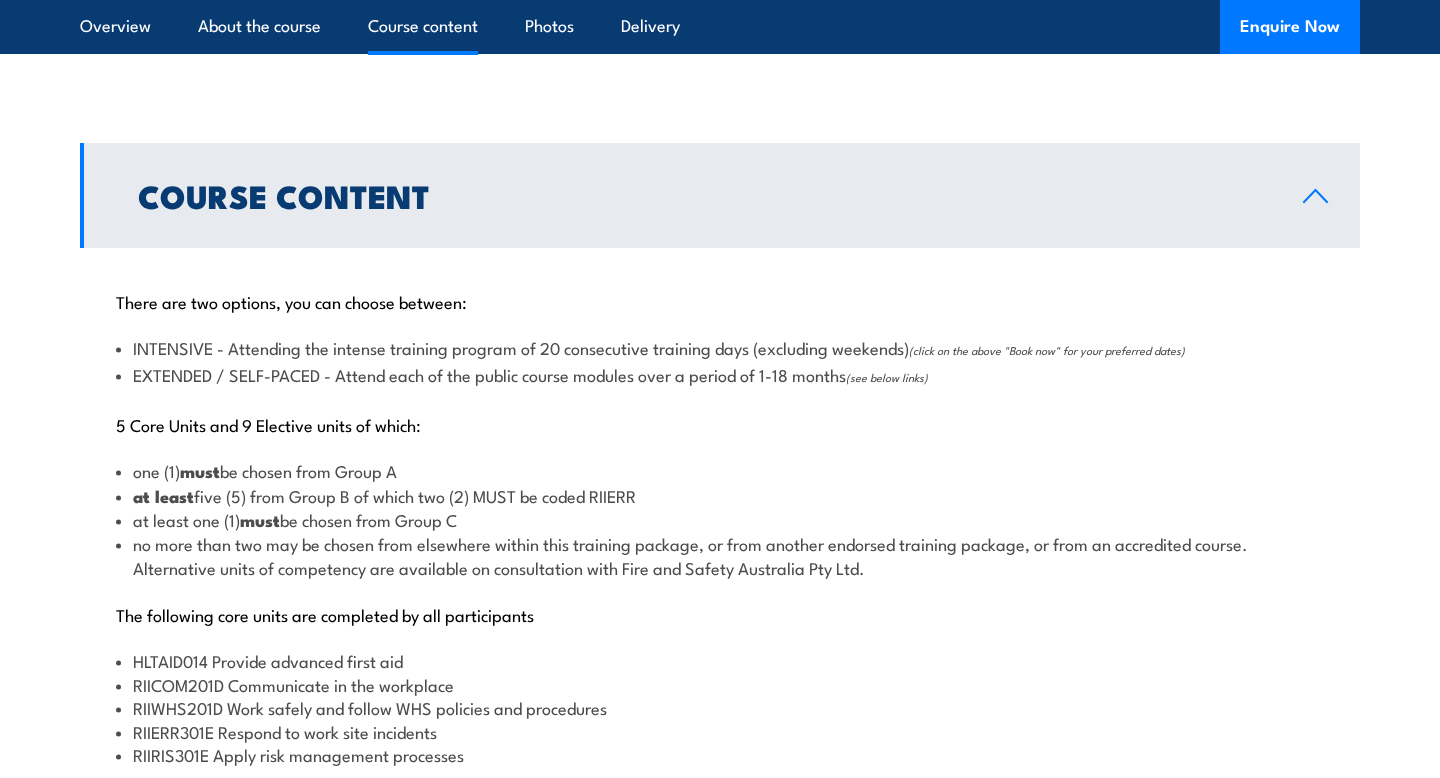 click on "There are two options, you can choose between:
INTENSIVE - Attending the intense training program of 20 consecutive training days (excluding weekends)  (click on the above "Book now" for your preferred dates)
EXTENDED / SELF-PACED - Attend each of the public course modules over a period of 1-18 months  (see below links)
5 Core Units and 9 Elective units of which:
one (1)  must  be chosen from Group A
at least  five (5) from Group B of which two (2) MUST be coded RIIERR
at least one (1)  must  be chosen from Group C
no more than two may be chosen from elsewhere within this training package, or from another endorsed training package, or from an accredited course. Alternative units of competency are available on consultation with Fire and Safety Australia Pty Ltd.
The following core units are completed by all participants
HLTAID014 Provide advanced first aid
RIICOM201D Communicate in the workplace
Group A Electives:" at bounding box center (720, 959) 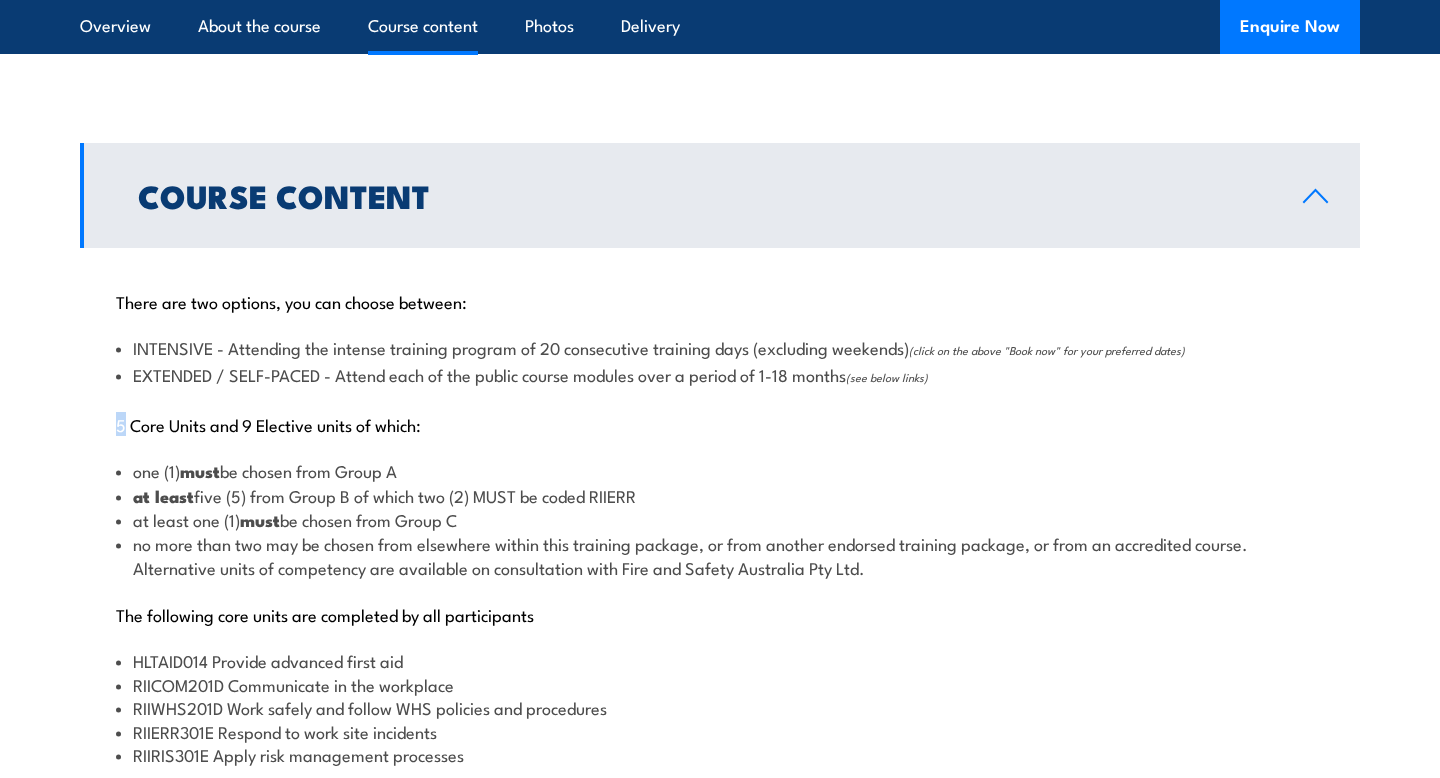 click on "There are two options, you can choose between:
INTENSIVE - Attending the intense training program of 20 consecutive training days (excluding weekends)  (click on the above "Book now" for your preferred dates)
EXTENDED / SELF-PACED - Attend each of the public course modules over a period of 1-18 months  (see below links)
5 Core Units and 9 Elective units of which:
one (1)  must  be chosen from Group A
at least  five (5) from Group B of which two (2) MUST be coded RIIERR
at least one (1)  must  be chosen from Group C
no more than two may be chosen from elsewhere within this training package, or from another endorsed training package, or from an accredited course. Alternative units of competency are available on consultation with Fire and Safety Australia Pty Ltd.
The following core units are completed by all participants
HLTAID014 Provide advanced first aid
RIICOM201D Communicate in the workplace
Group A Electives:" at bounding box center [720, 959] 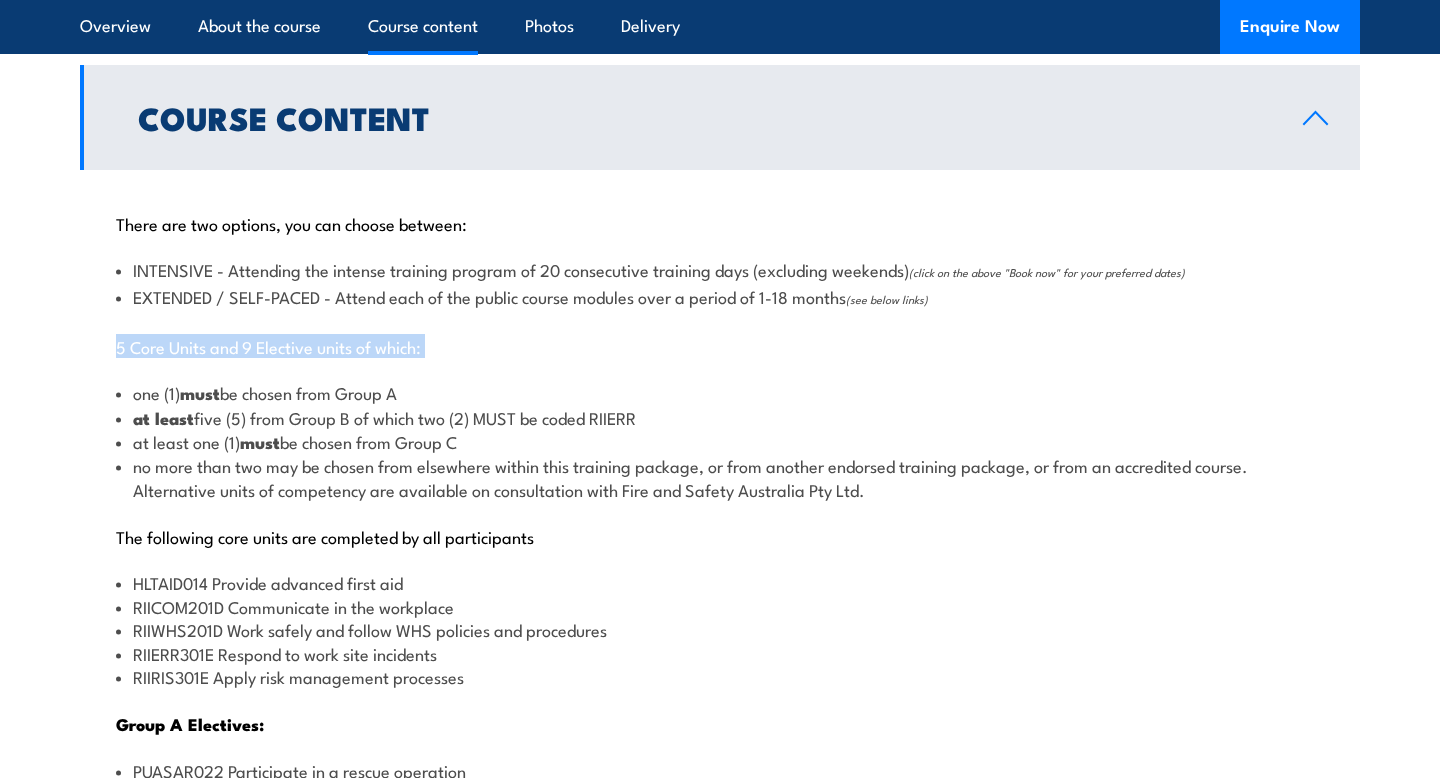 scroll, scrollTop: 2016, scrollLeft: 0, axis: vertical 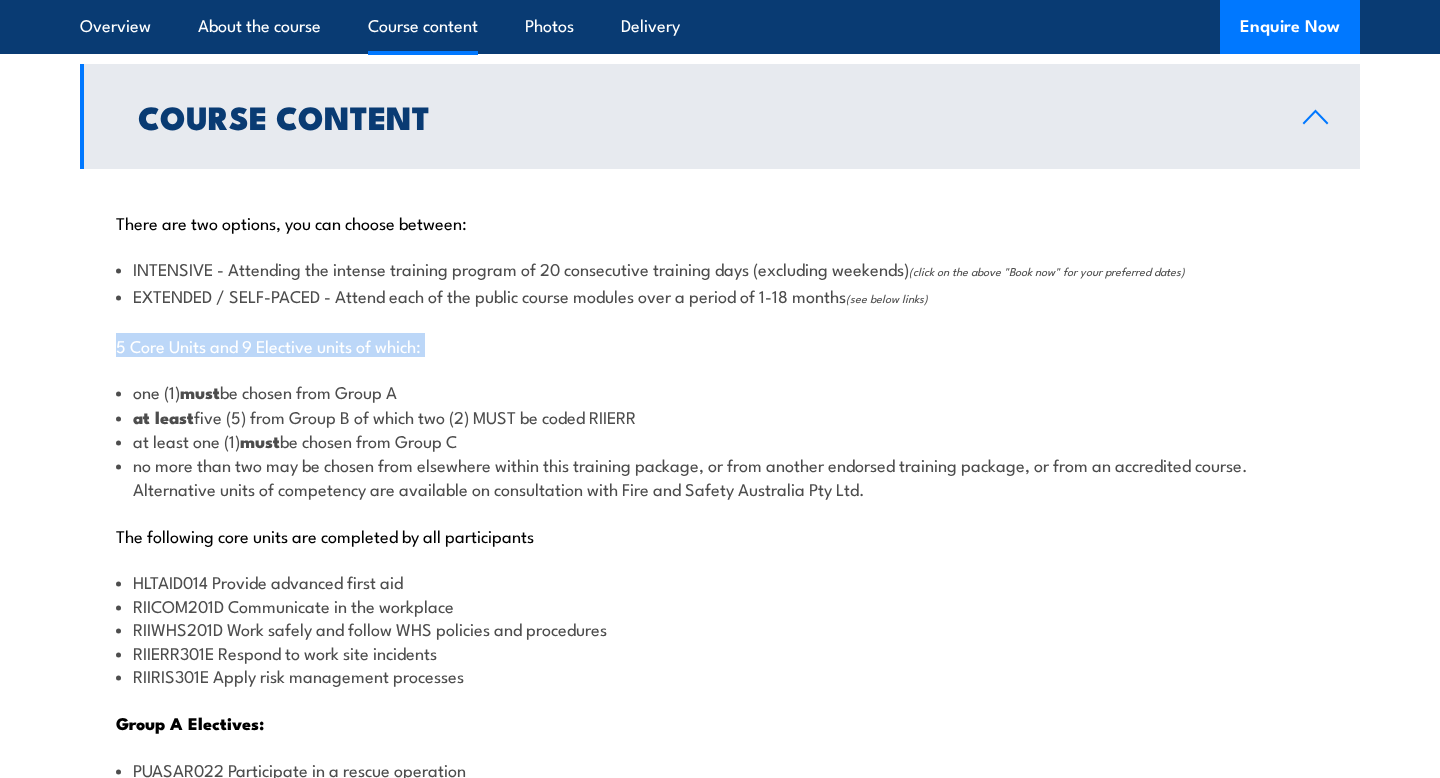 click on "one (1)  must  be chosen from Group A" at bounding box center (720, 392) 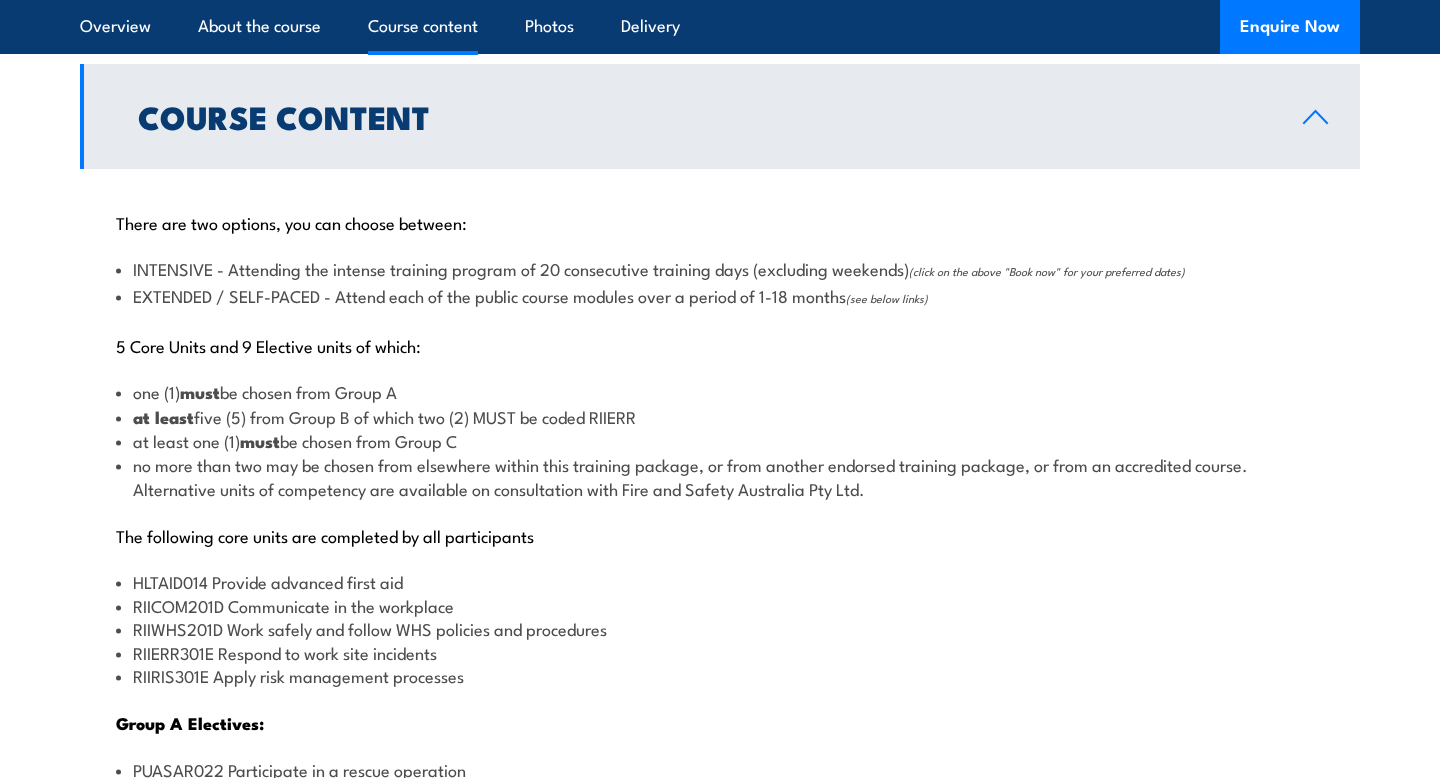 click on "one (1)  must  be chosen from Group A" at bounding box center (720, 392) 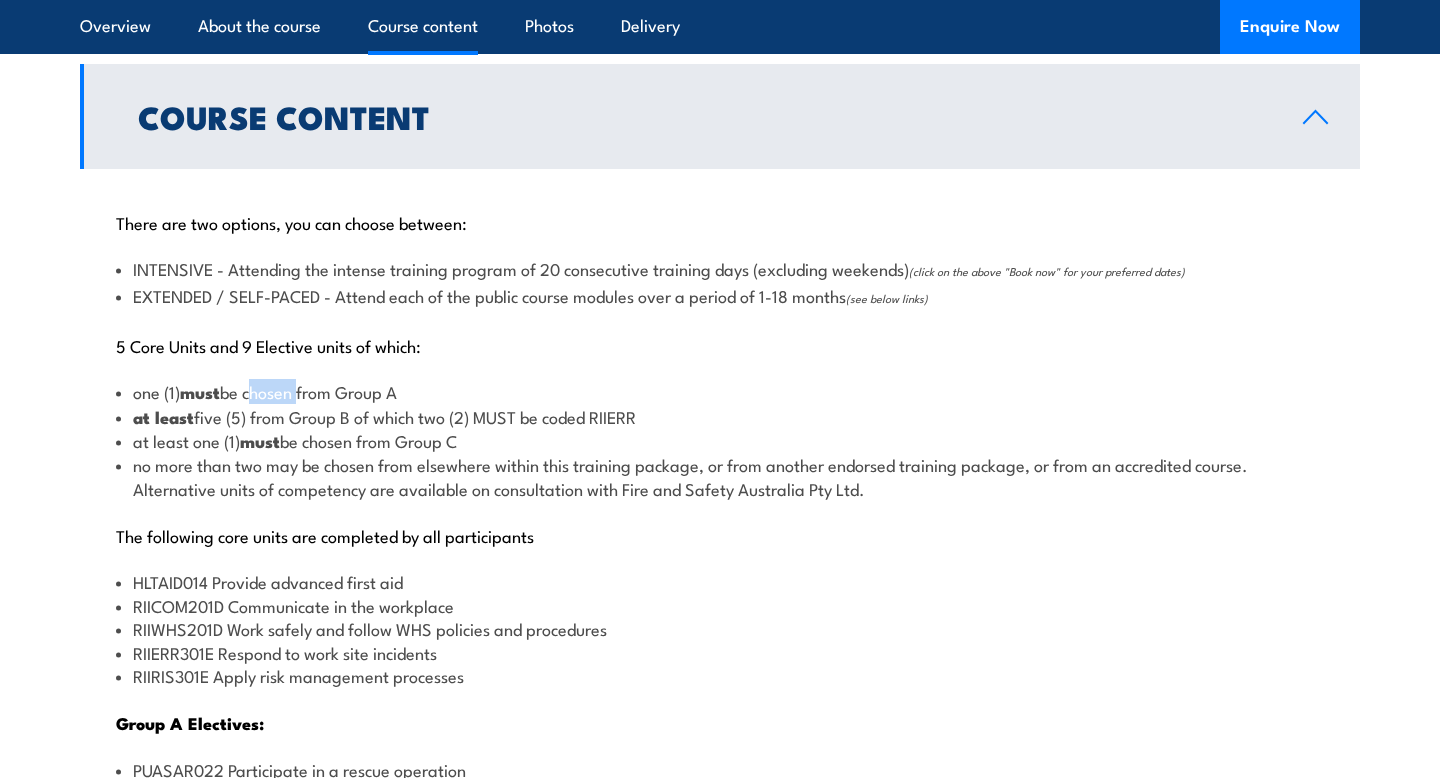 click on "one (1)  must  be chosen from Group A" at bounding box center [720, 392] 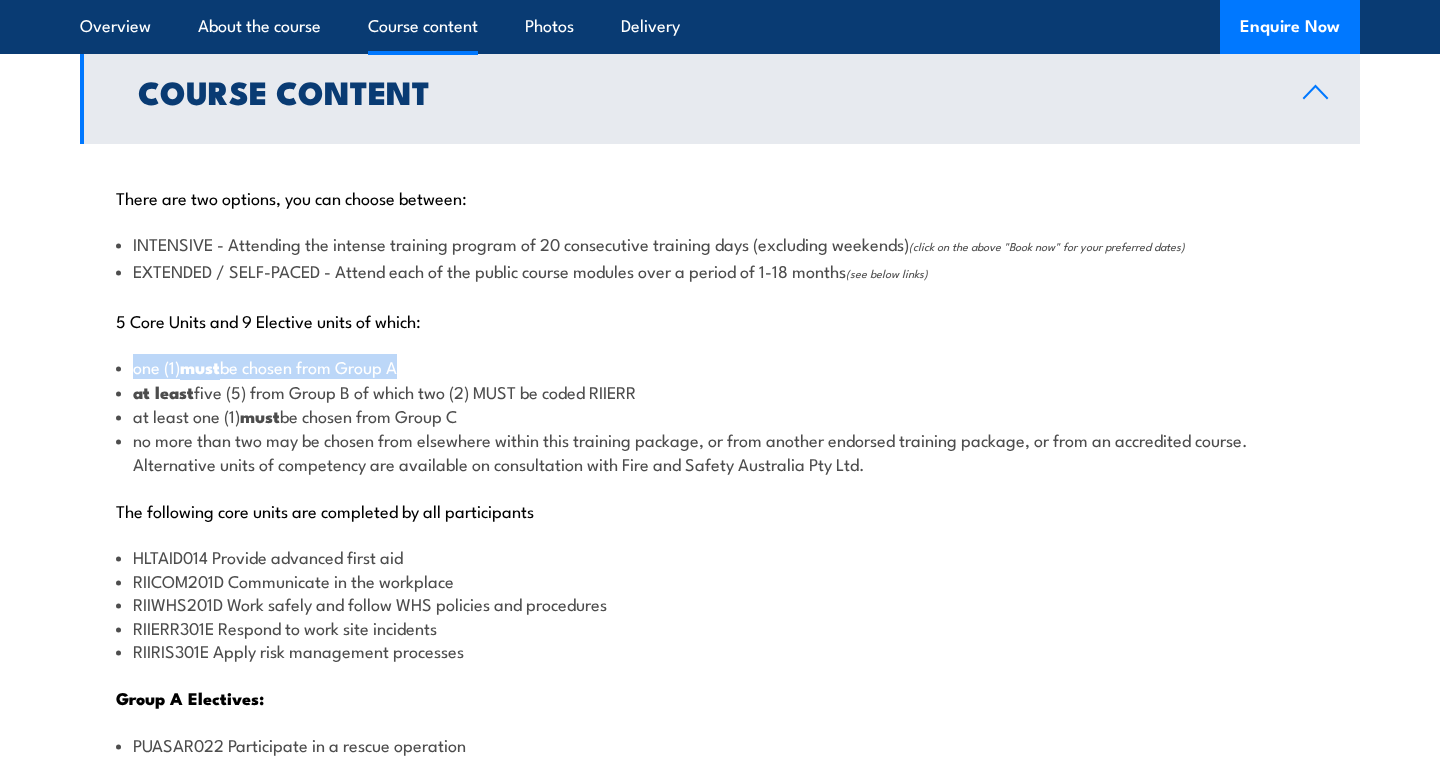 click on "at least  five (5) from Group B of which two (2) MUST be coded RIIERR" at bounding box center [720, 392] 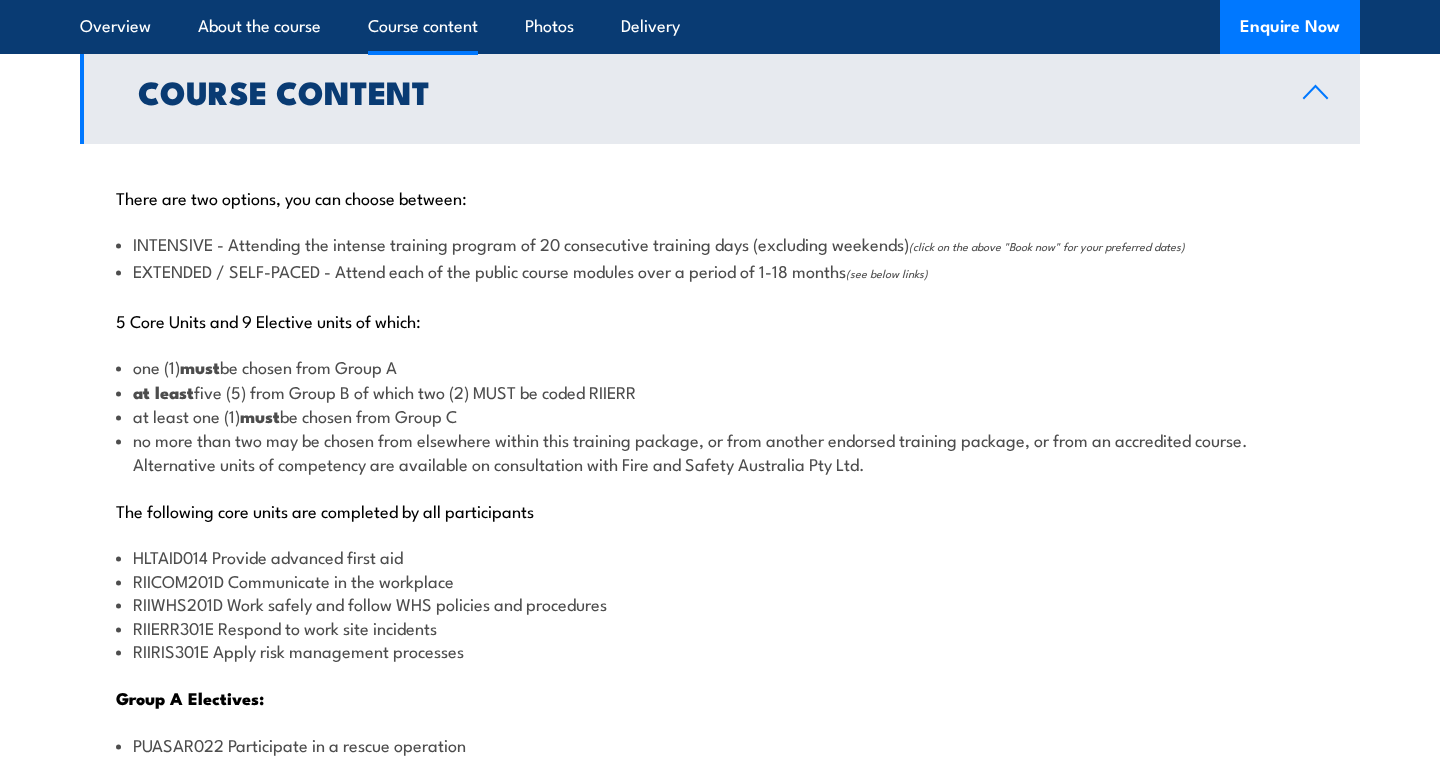 click on "at least  five (5) from Group B of which two (2) MUST be coded RIIERR" at bounding box center (720, 392) 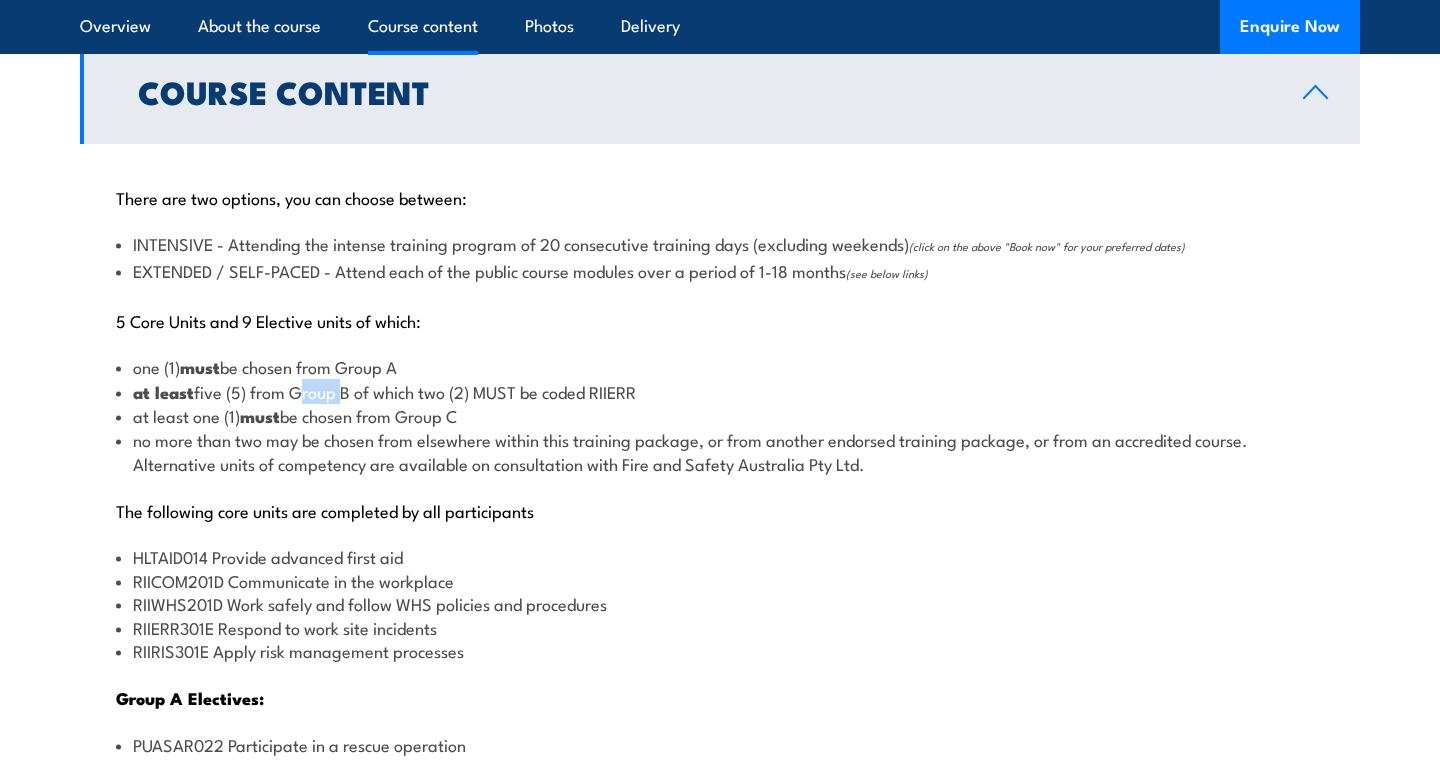 click on "at least  five (5) from Group B of which two (2) MUST be coded RIIERR" at bounding box center (720, 392) 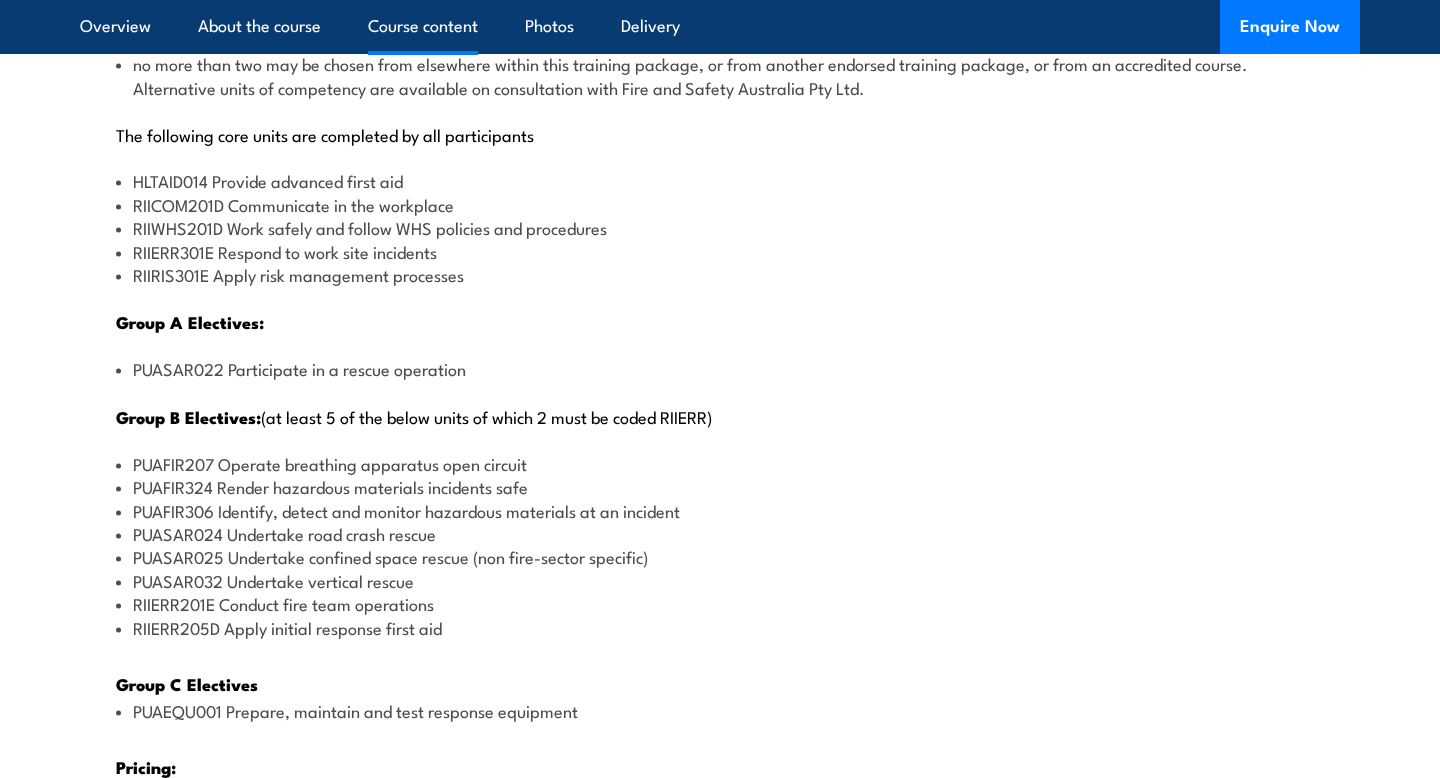 scroll, scrollTop: 2419, scrollLeft: 0, axis: vertical 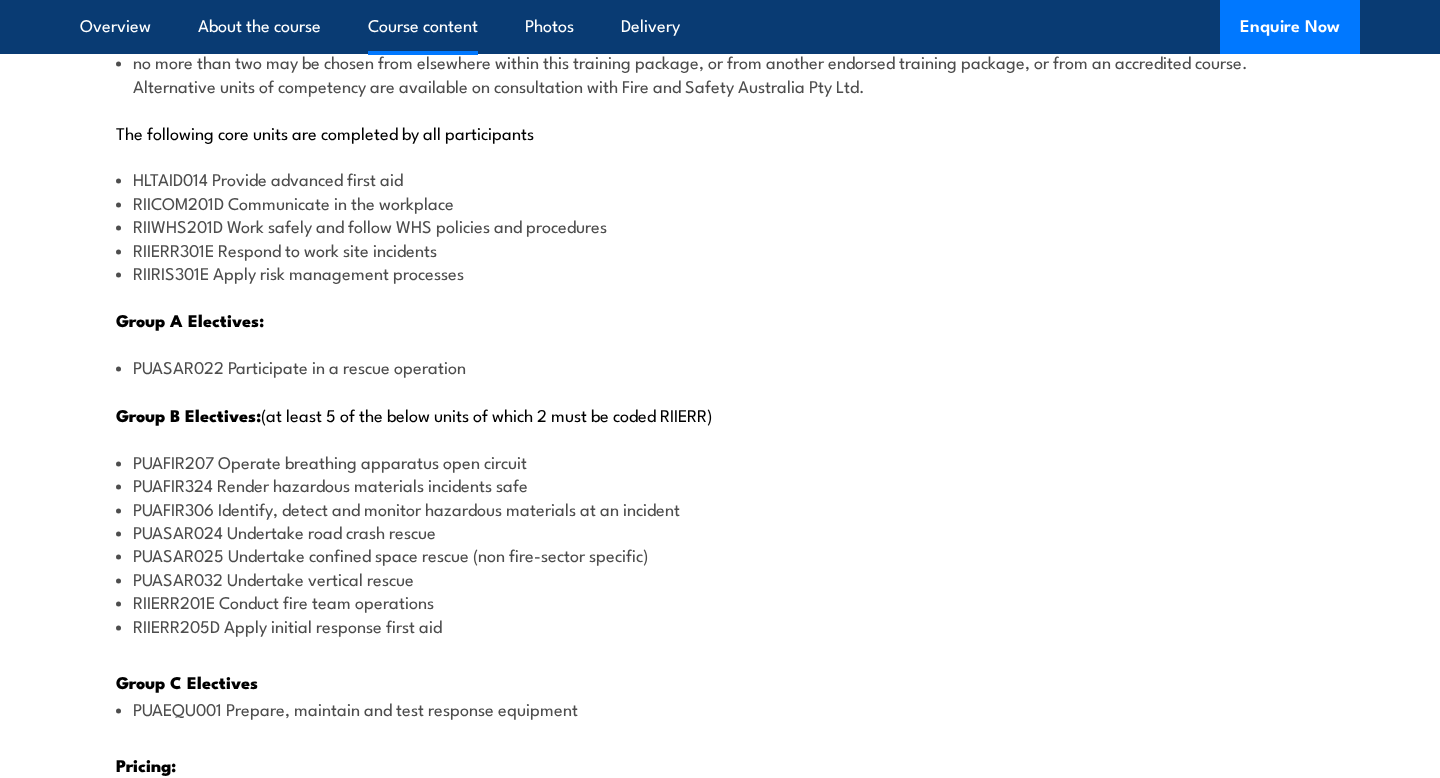 click on "There are two options, you can choose between:
INTENSIVE - Attending the intense training program of 20 consecutive training days (excluding weekends)  (click on the above "Book now" for your preferred dates)
EXTENDED / SELF-PACED - Attend each of the public course modules over a period of 1-18 months  (see below links)
5 Core Units and 9 Elective units of which:
one (1)  must  be chosen from Group A
at least  five (5) from Group B of which two (2) MUST be coded RIIERR
at least one (1)  must  be chosen from Group C
no more than two may be chosen from elsewhere within this training package, or from another endorsed training package, or from an accredited course. Alternative units of competency are available on consultation with Fire and Safety Australia Pty Ltd.
The following core units are completed by all participants
HLTAID014 Provide advanced first aid
RIICOM201D Communicate in the workplace
Group A Electives:" at bounding box center (720, 477) 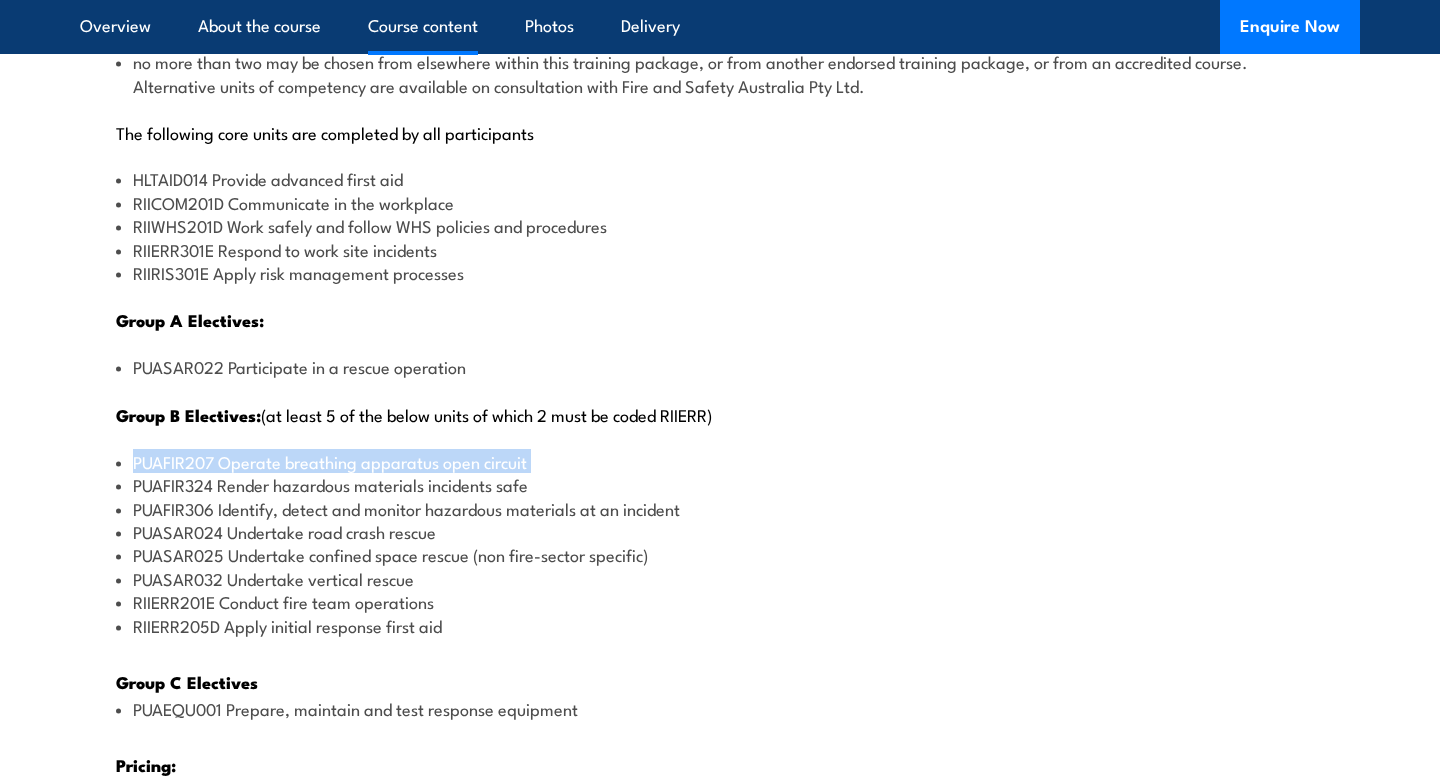 click on "There are two options, you can choose between:
INTENSIVE - Attending the intense training program of 20 consecutive training days (excluding weekends)  (click on the above "Book now" for your preferred dates)
EXTENDED / SELF-PACED - Attend each of the public course modules over a period of 1-18 months  (see below links)
5 Core Units and 9 Elective units of which:
one (1)  must  be chosen from Group A
at least  five (5) from Group B of which two (2) MUST be coded RIIERR
at least one (1)  must  be chosen from Group C
no more than two may be chosen from elsewhere within this training package, or from another endorsed training package, or from an accredited course. Alternative units of competency are available on consultation with Fire and Safety Australia Pty Ltd.
The following core units are completed by all participants
HLTAID014 Provide advanced first aid
RIICOM201D Communicate in the workplace
Group A Electives:" at bounding box center (720, 477) 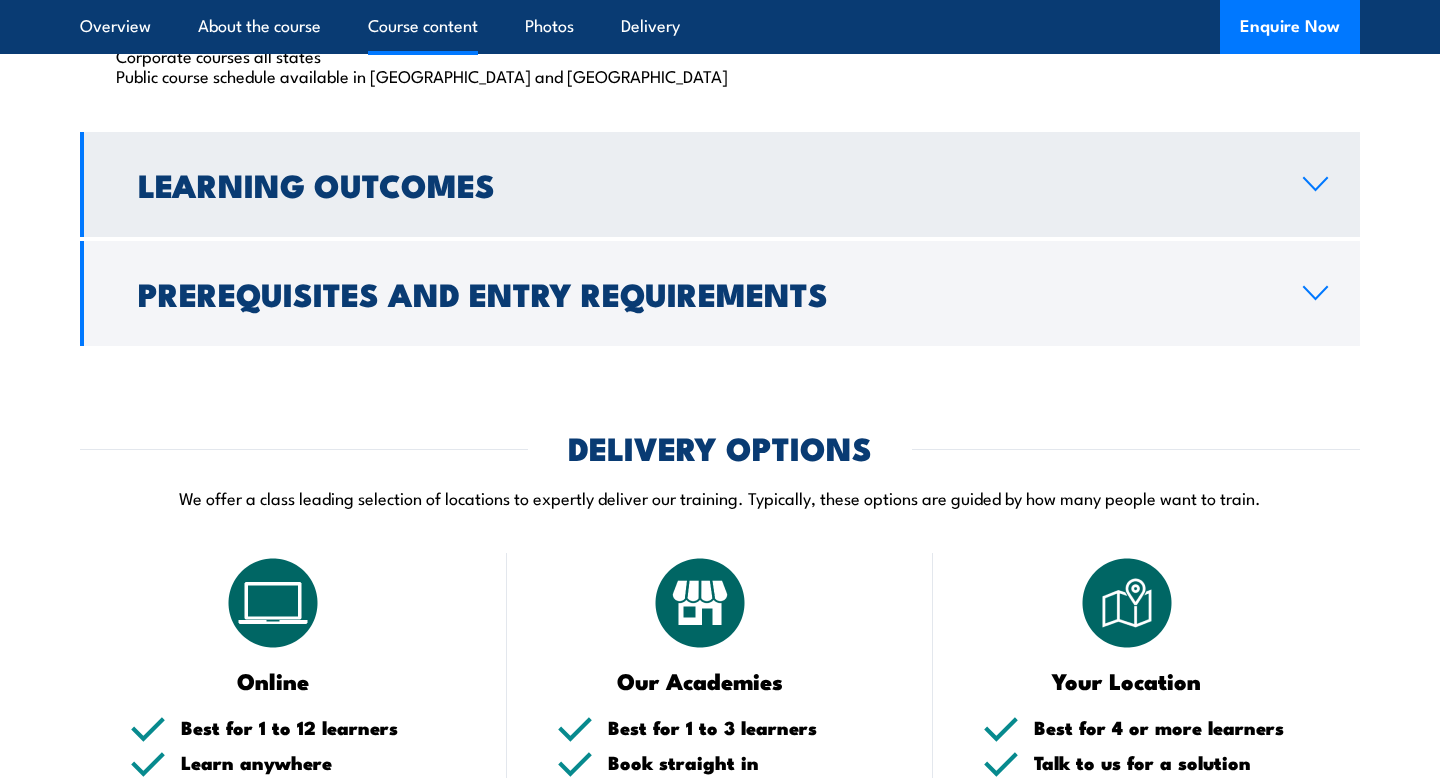 click on "Learning Outcomes" at bounding box center (720, 184) 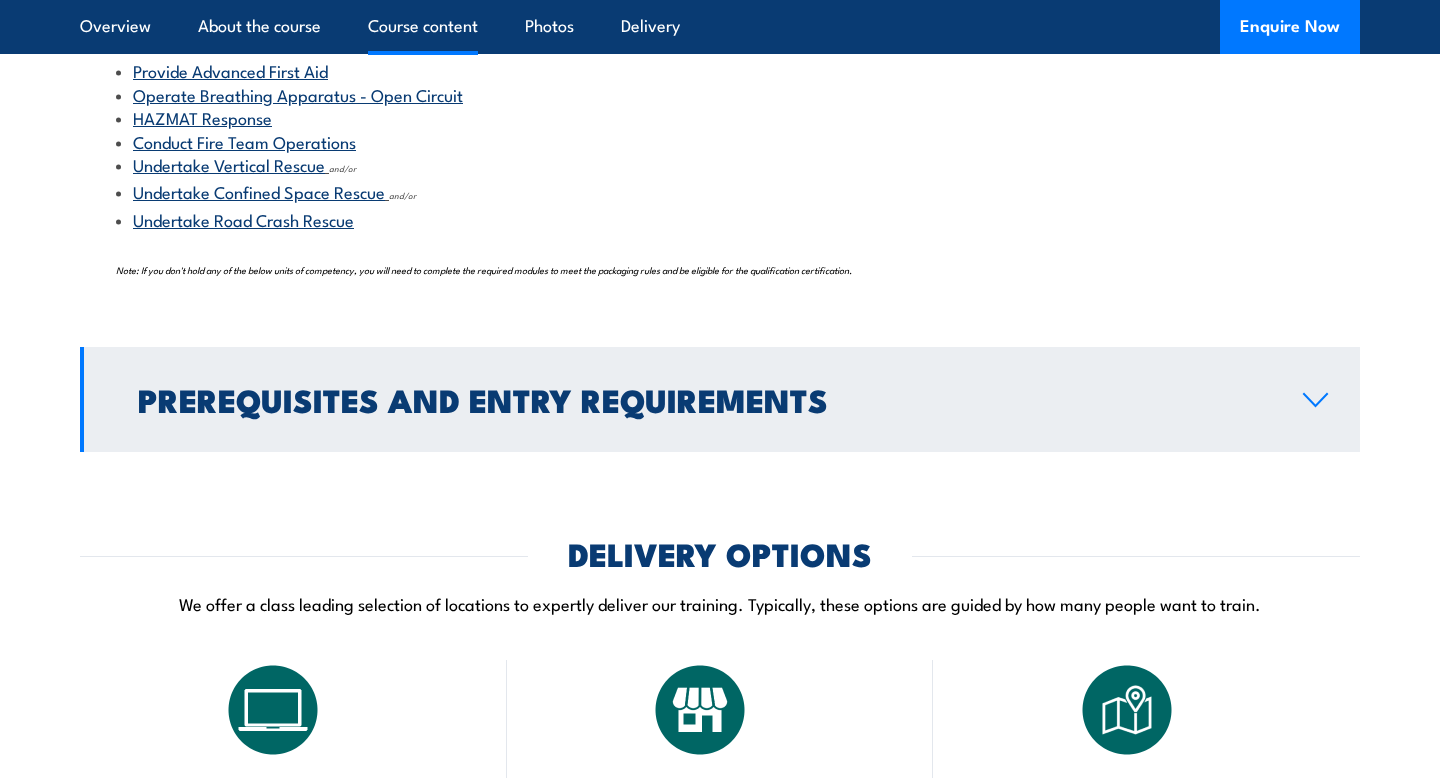 click on "Prerequisites and Entry Requirements" at bounding box center [704, 399] 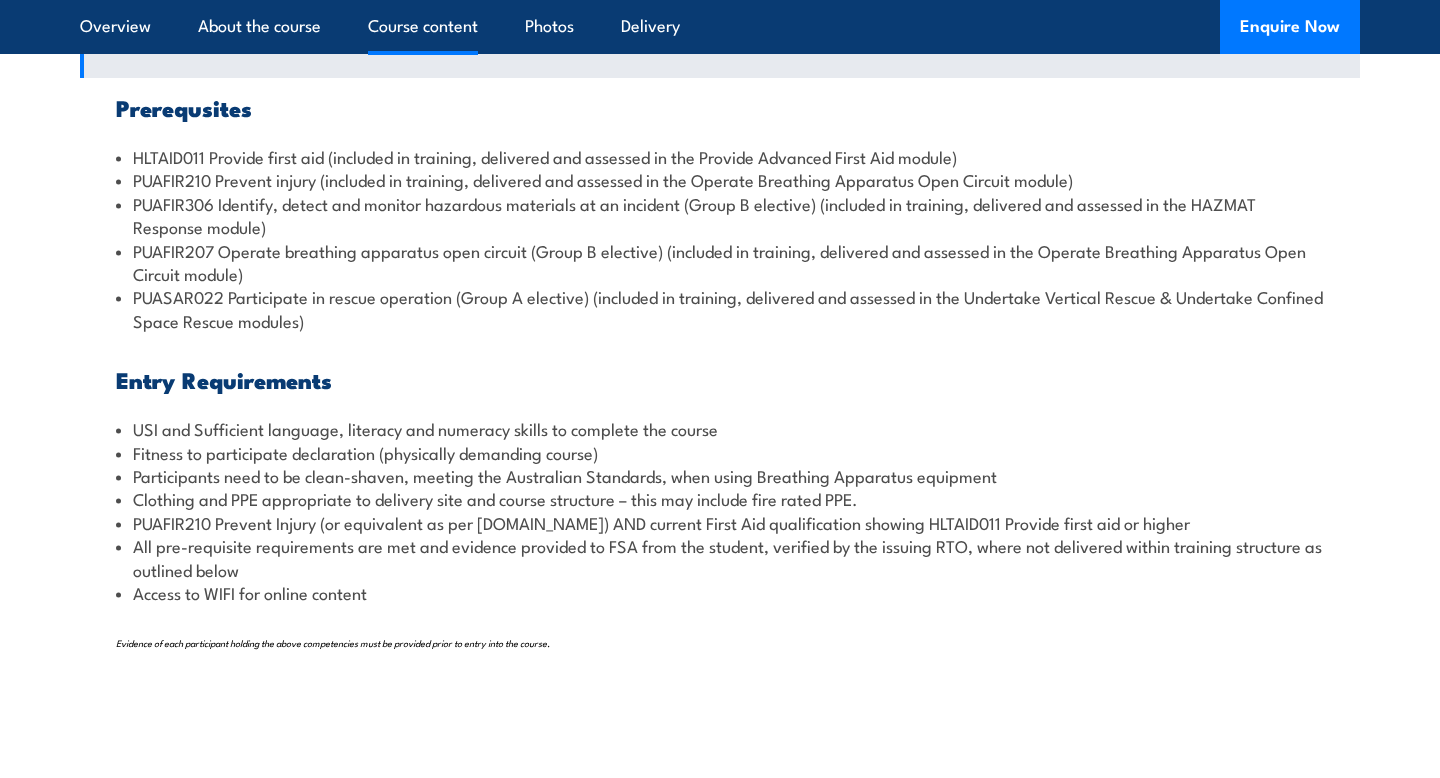 scroll, scrollTop: 2301, scrollLeft: 0, axis: vertical 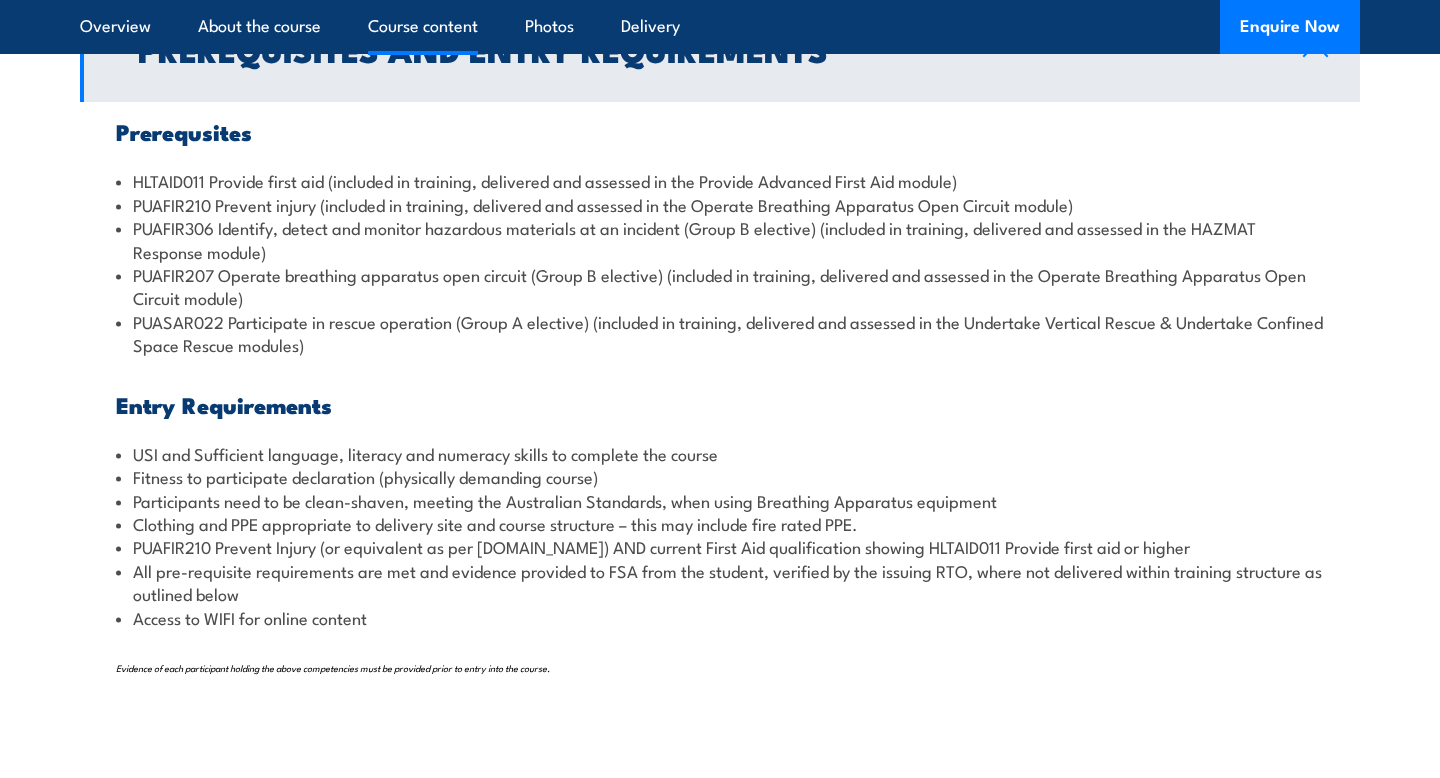 click on "PUAFIR207 Operate breathing apparatus open circuit (Group B elective) (included in training, delivered and assessed in the Operate Breathing Apparatus Open Circuit module)" at bounding box center (720, 286) 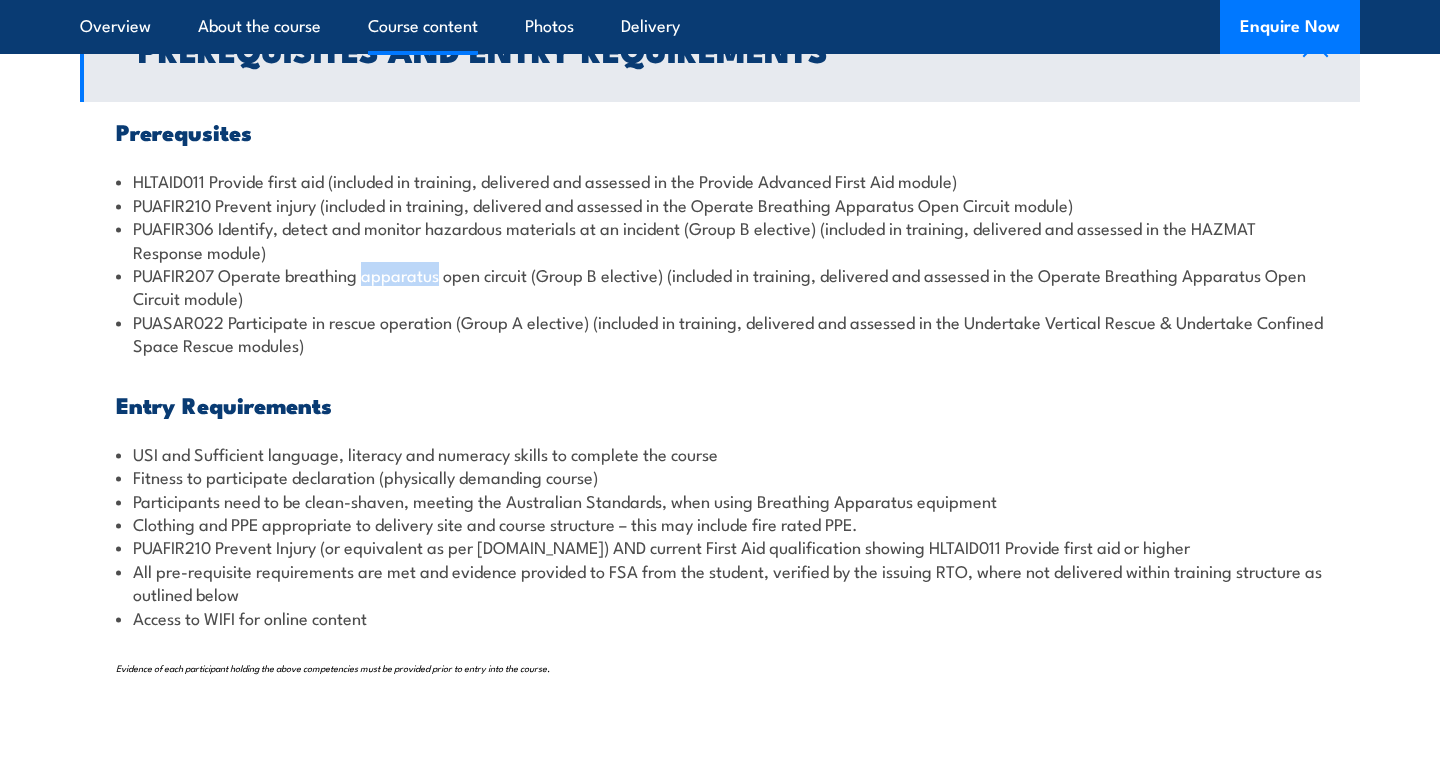 click on "PUAFIR207 Operate breathing apparatus open circuit (Group B elective) (included in training, delivered and assessed in the Operate Breathing Apparatus Open Circuit module)" at bounding box center (720, 286) 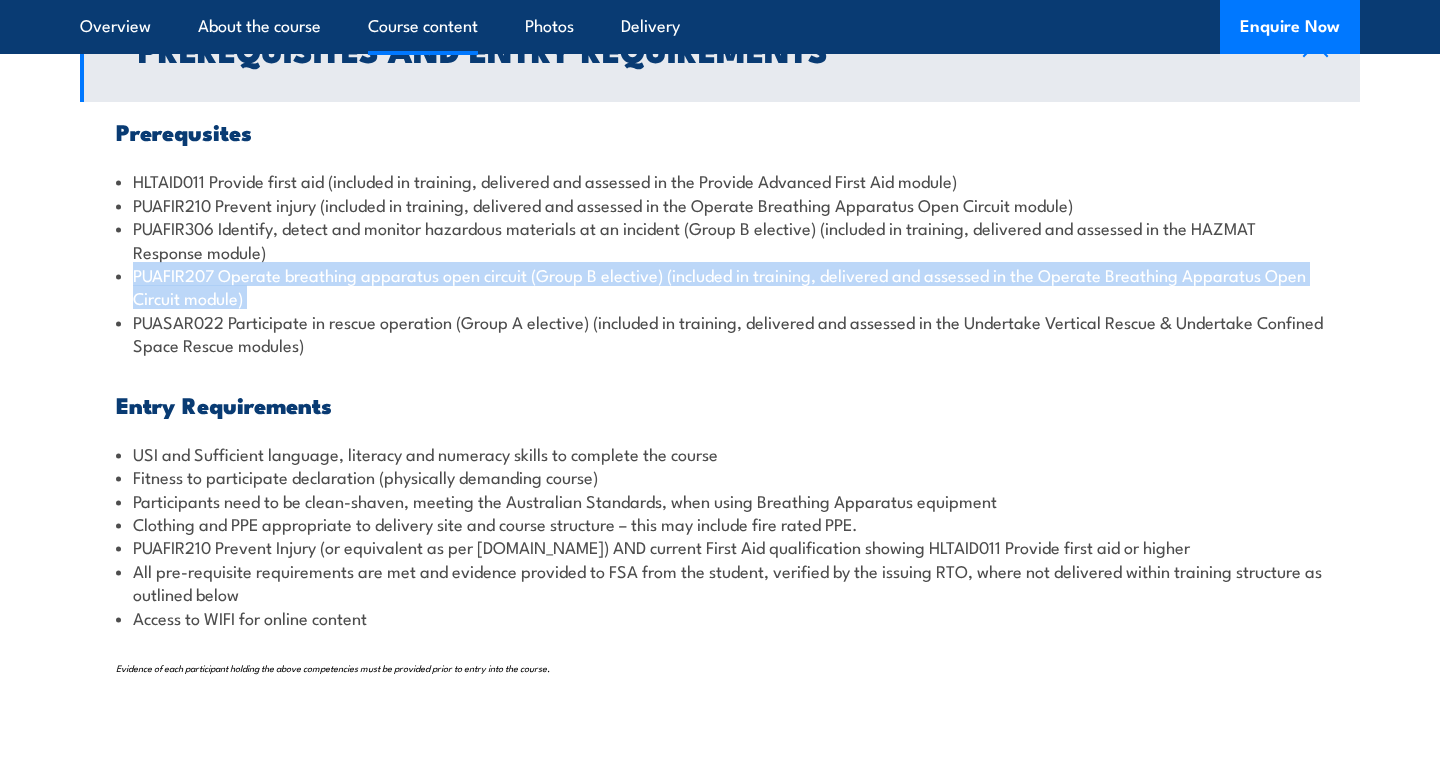 click on "PUAFIR306 Identify, detect and monitor hazardous materials at an incident (Group B elective) (included in training, delivered and assessed in the HAZMAT Response module)" at bounding box center [720, 239] 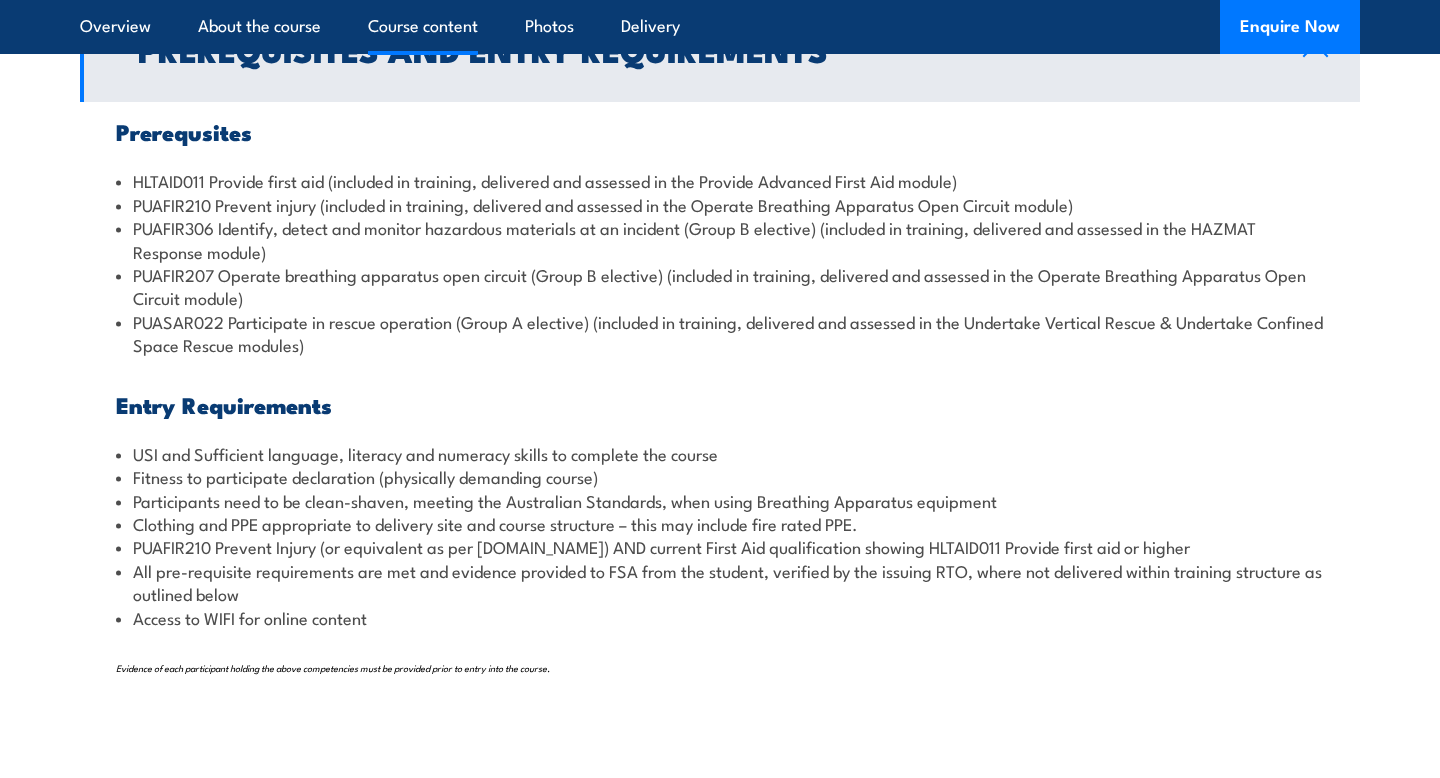 click on "PUAFIR306 Identify, detect and monitor hazardous materials at an incident (Group B elective) (included in training, delivered and assessed in the HAZMAT Response module)" at bounding box center [720, 239] 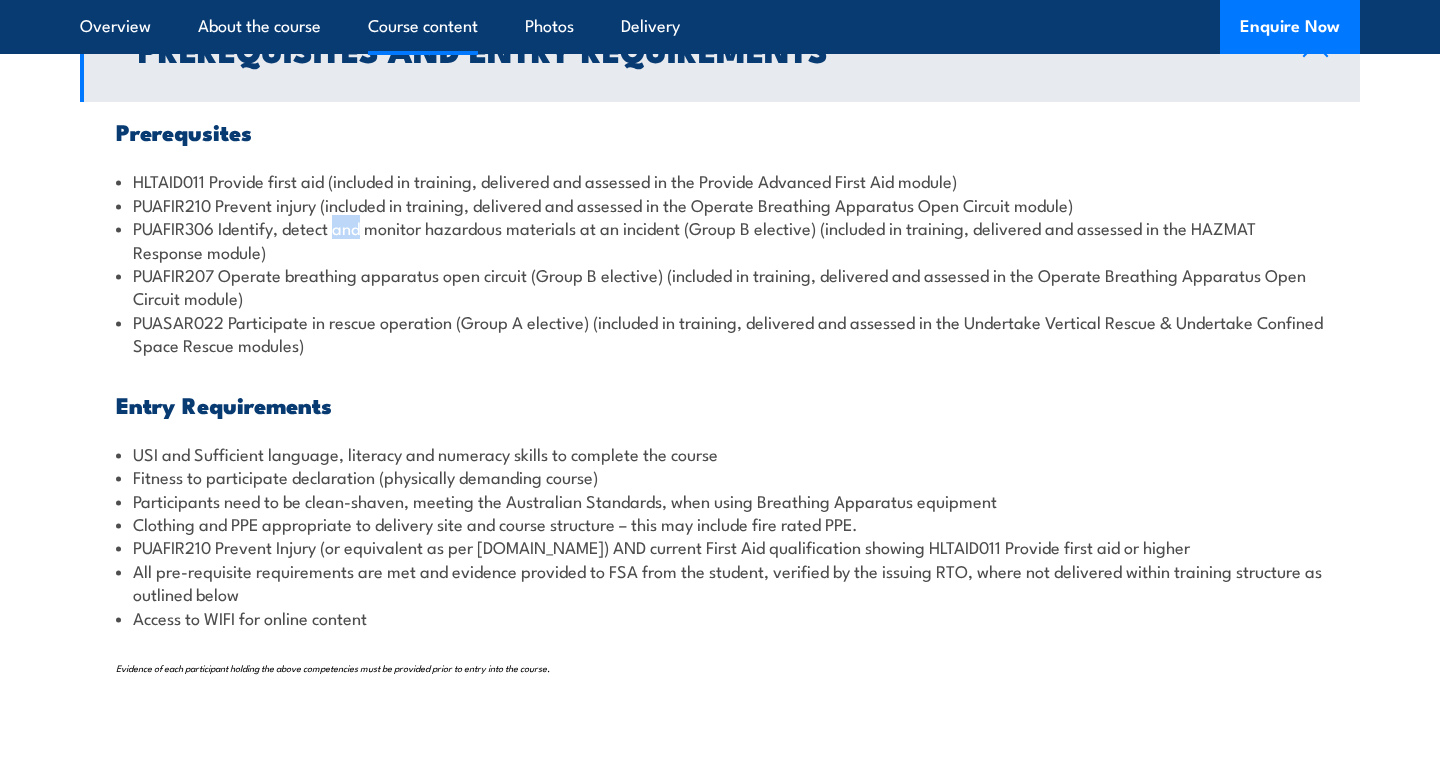 click on "PUAFIR306 Identify, detect and monitor hazardous materials at an incident (Group B elective) (included in training, delivered and assessed in the HAZMAT Response module)" at bounding box center [720, 239] 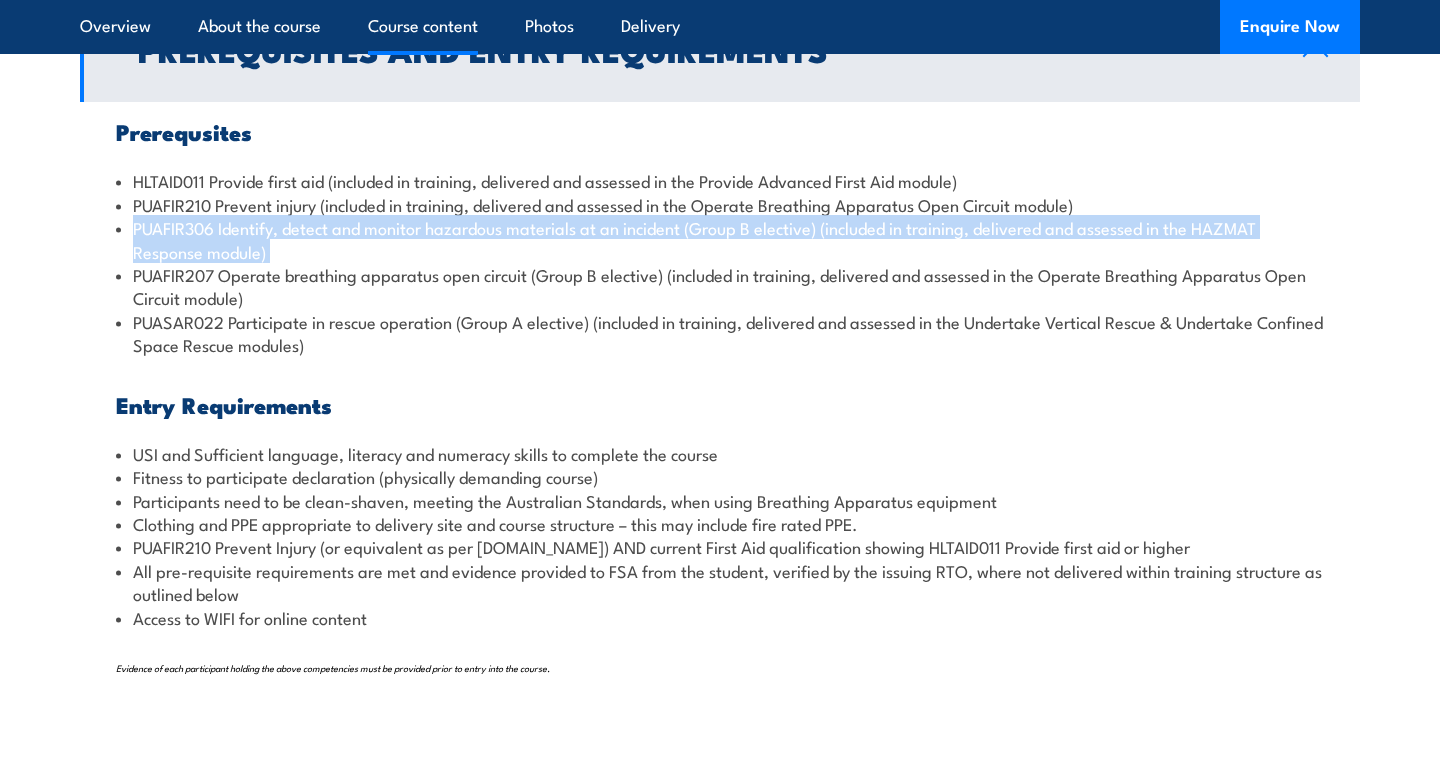 click on "PUAFIR210 Prevent injury (included in training, delivered and assessed in the Operate Breathing Apparatus Open Circuit module)" at bounding box center (720, 204) 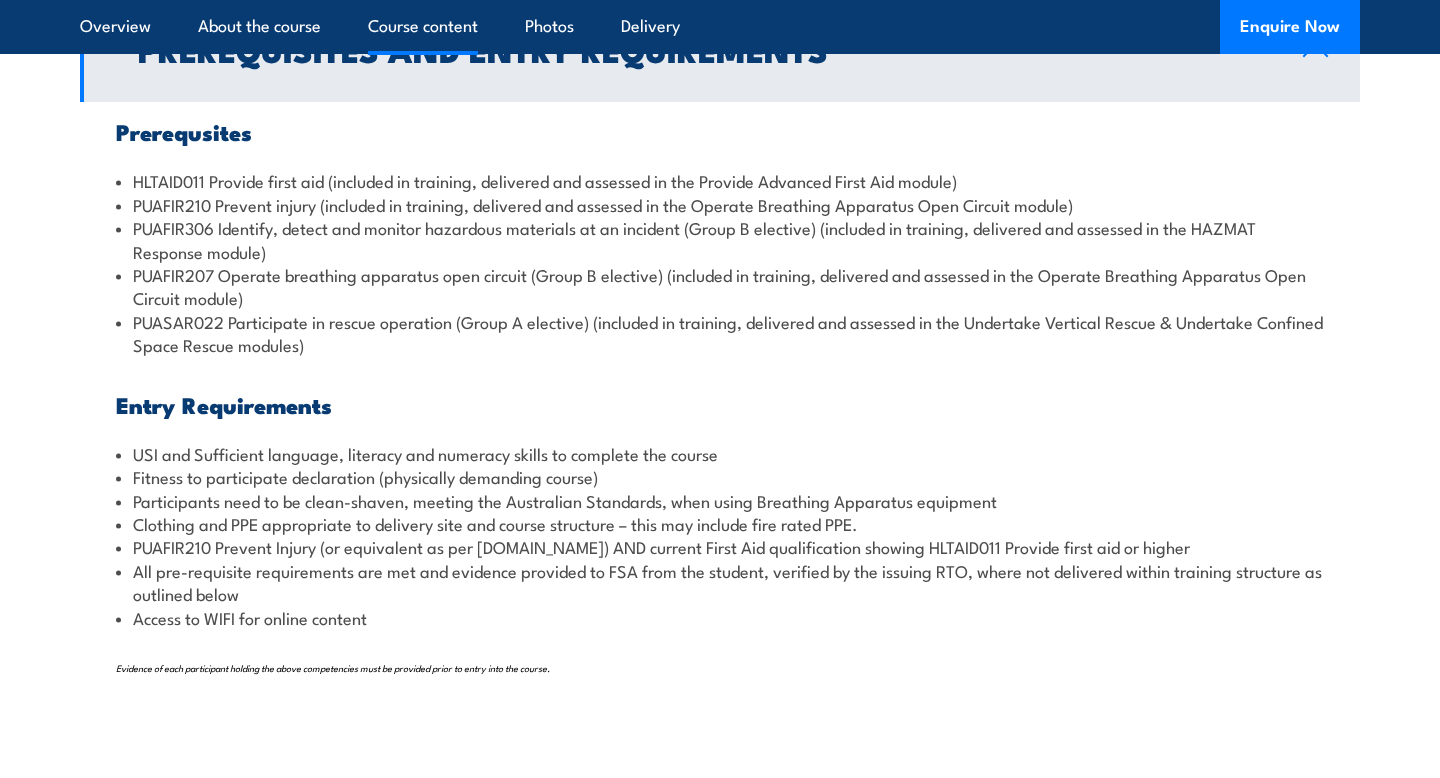 click on "PUAFIR210 Prevent injury (included in training, delivered and assessed in the Operate Breathing Apparatus Open Circuit module)" at bounding box center [720, 204] 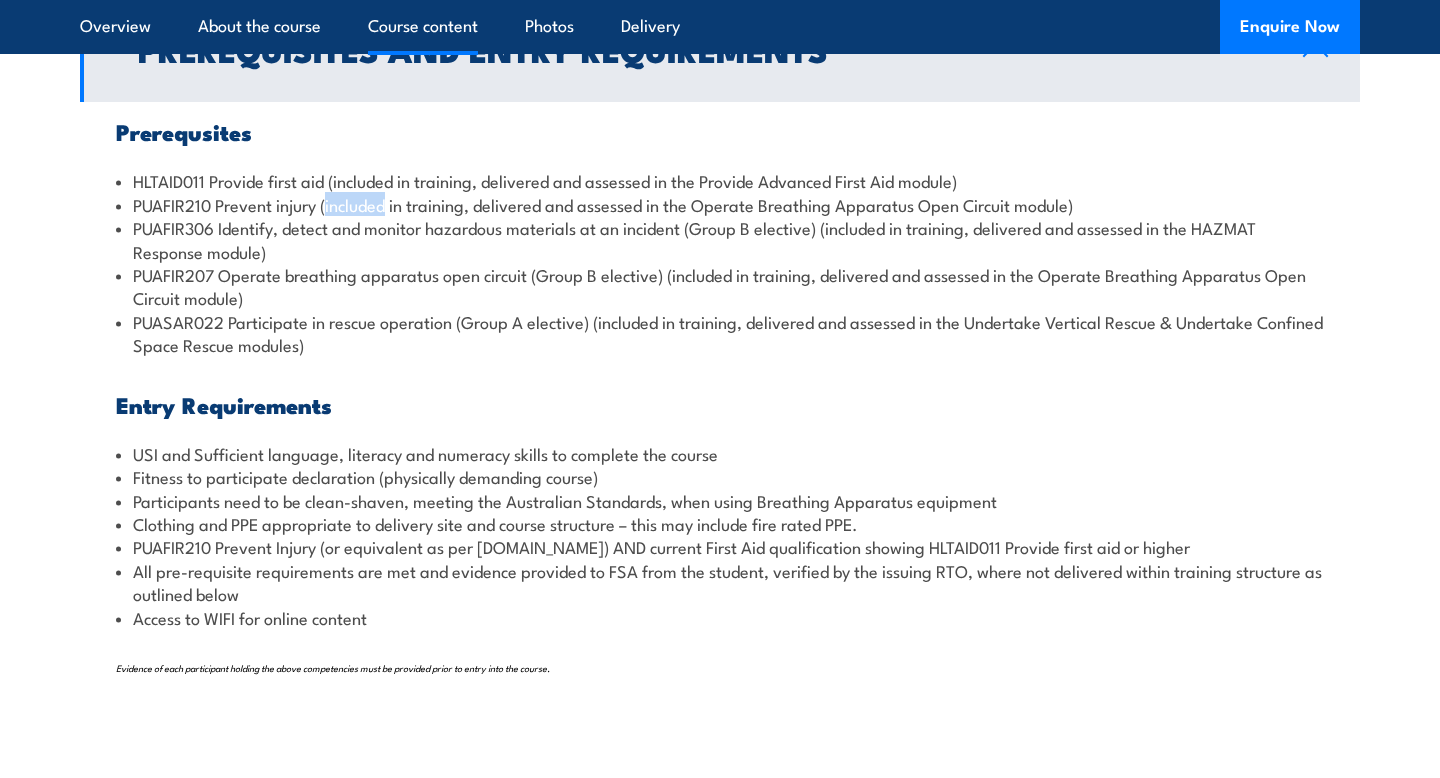 click on "PUAFIR210 Prevent injury (included in training, delivered and assessed in the Operate Breathing Apparatus Open Circuit module)" at bounding box center [720, 204] 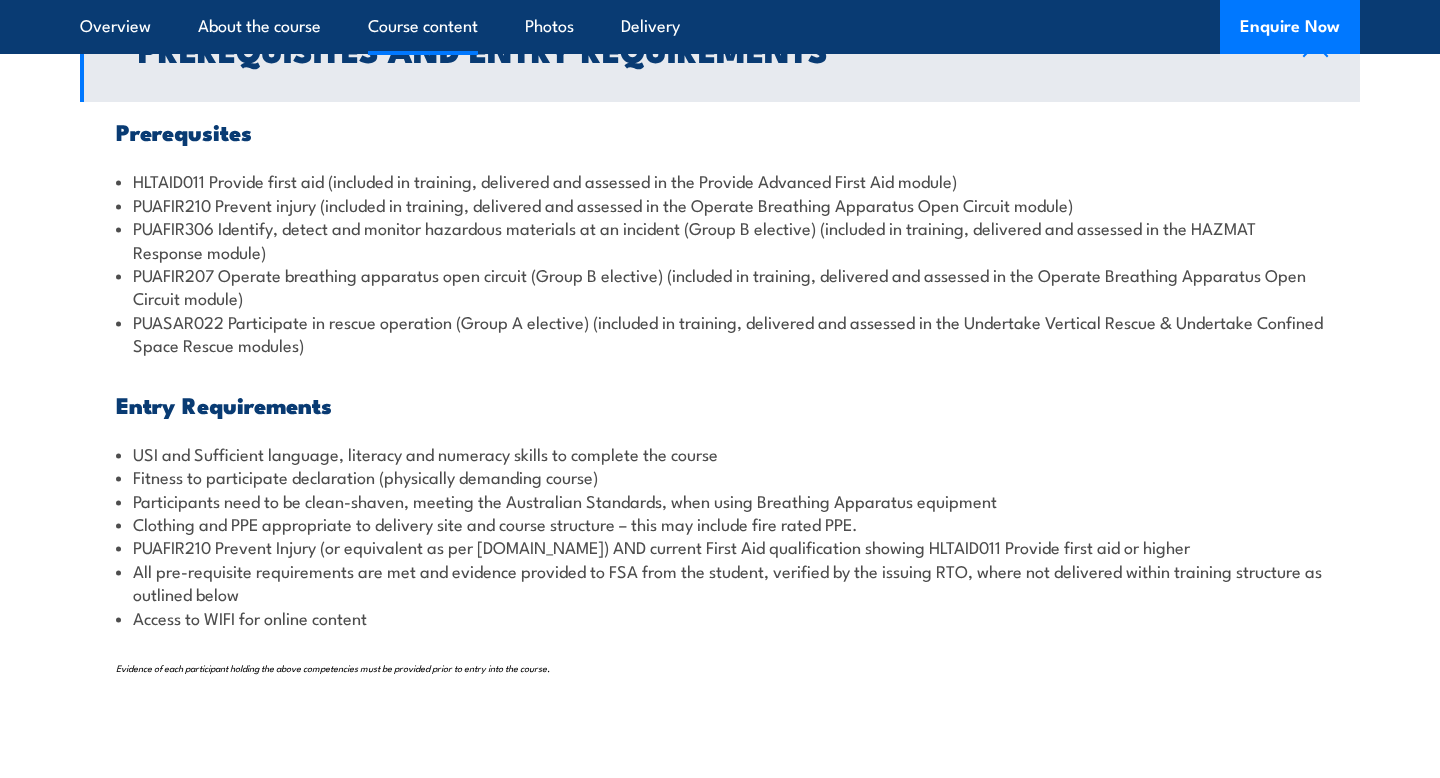 click on "PUAFIR210 Prevent injury (included in training, delivered and assessed in the Operate Breathing Apparatus Open Circuit module)" at bounding box center (720, 204) 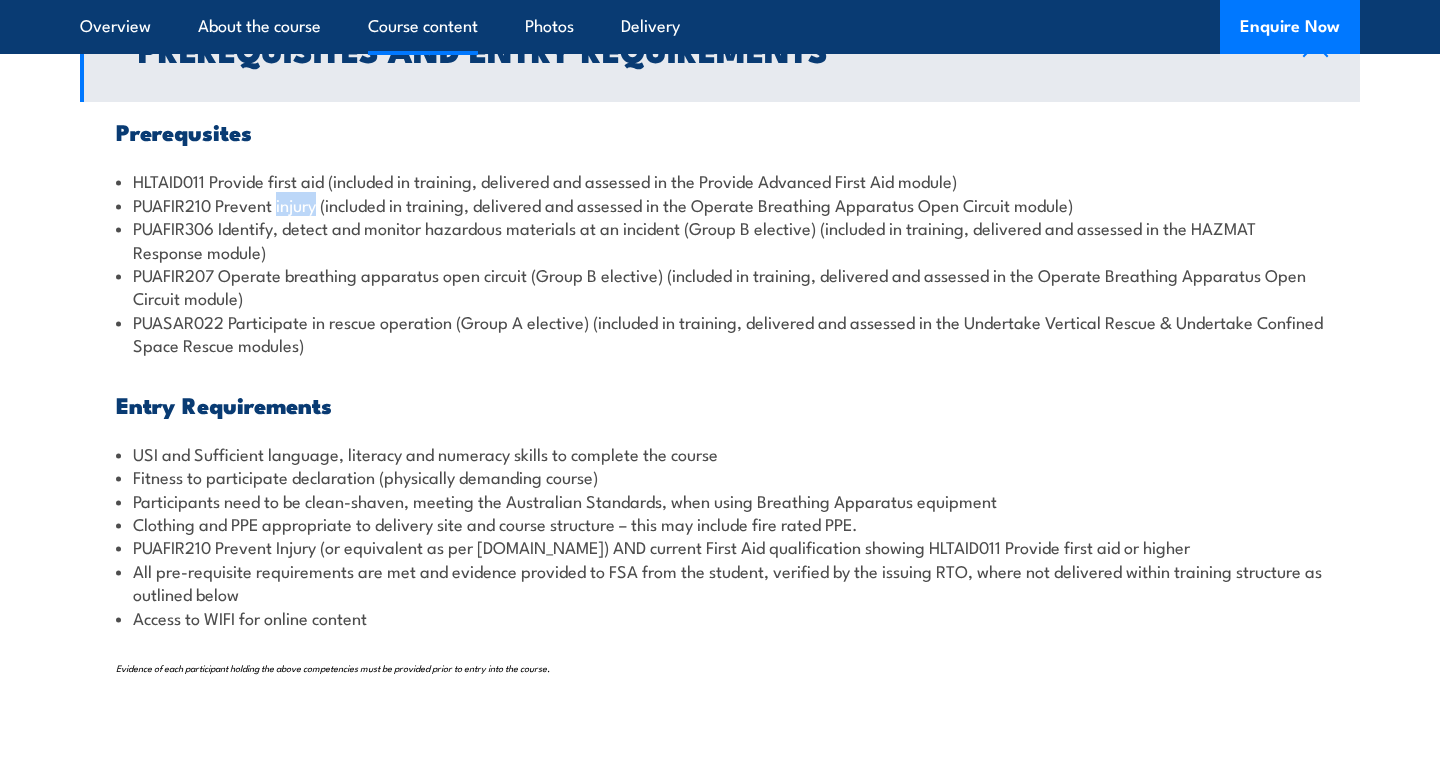 click on "PUAFIR210 Prevent injury (included in training, delivered and assessed in the Operate Breathing Apparatus Open Circuit module)" at bounding box center [720, 204] 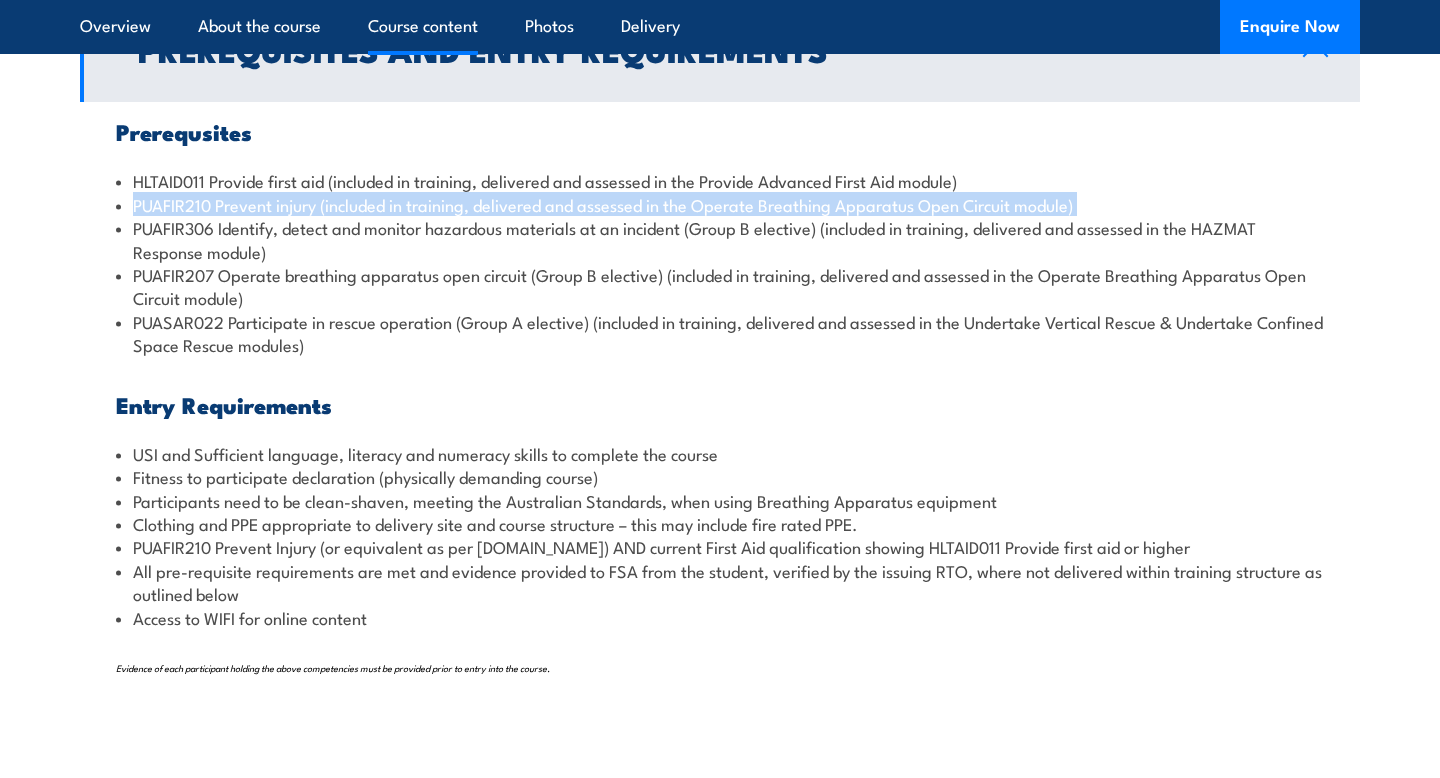 click on "PUAFIR306 Identify, detect and monitor hazardous materials at an incident (Group B elective) (included in training, delivered and assessed in the HAZMAT Response module)" at bounding box center [720, 239] 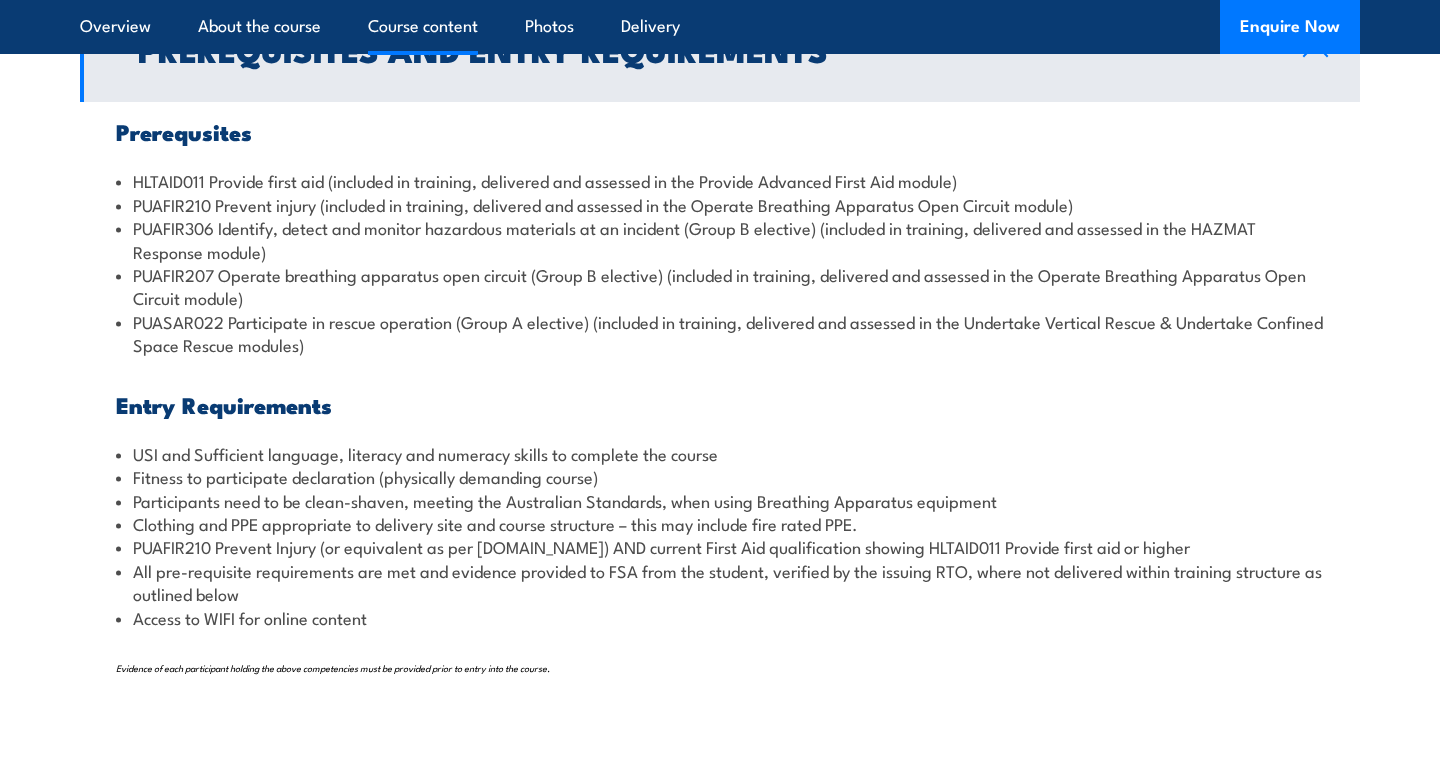 click on "PUAFIR306 Identify, detect and monitor hazardous materials at an incident (Group B elective) (included in training, delivered and assessed in the HAZMAT Response module)" at bounding box center (720, 239) 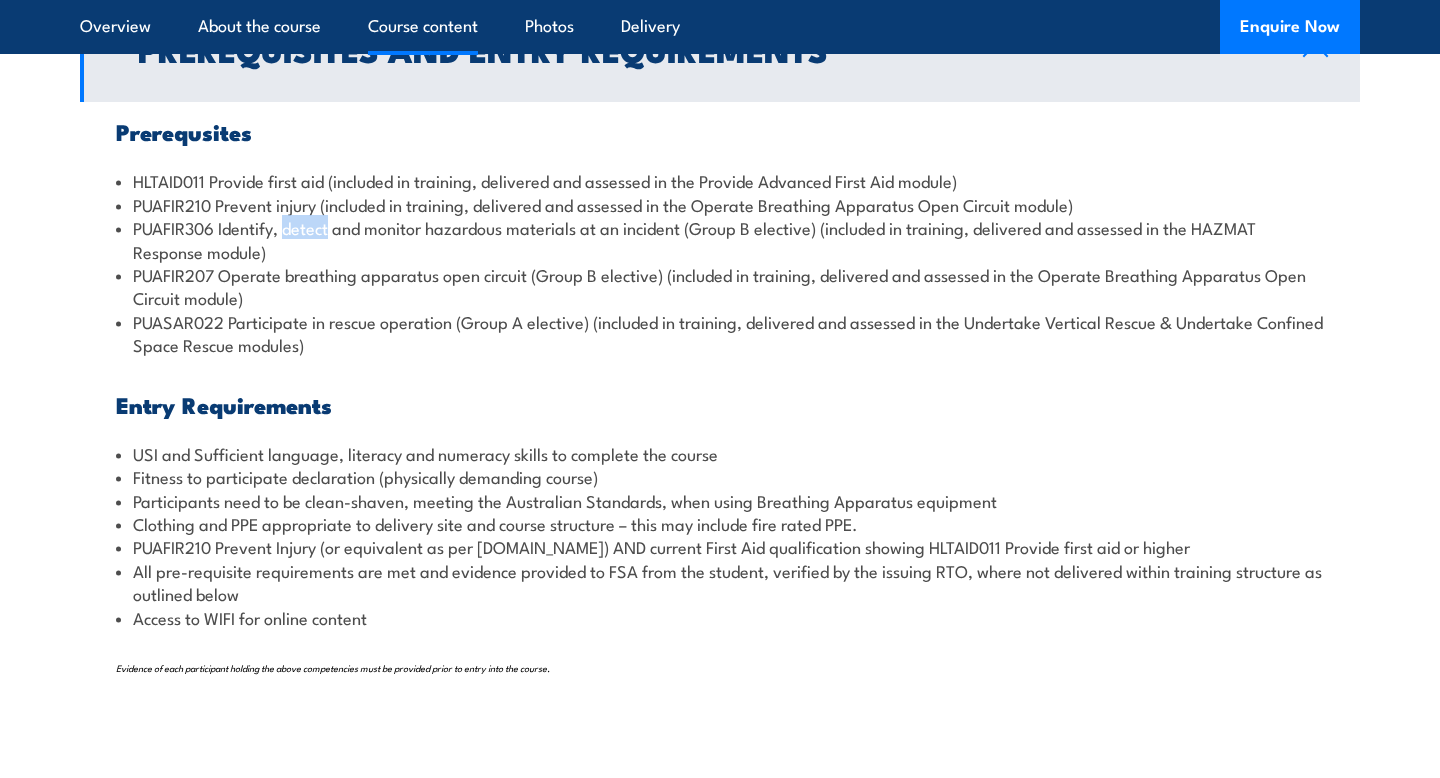 click on "PUAFIR306 Identify, detect and monitor hazardous materials at an incident (Group B elective) (included in training, delivered and assessed in the HAZMAT Response module)" at bounding box center [720, 239] 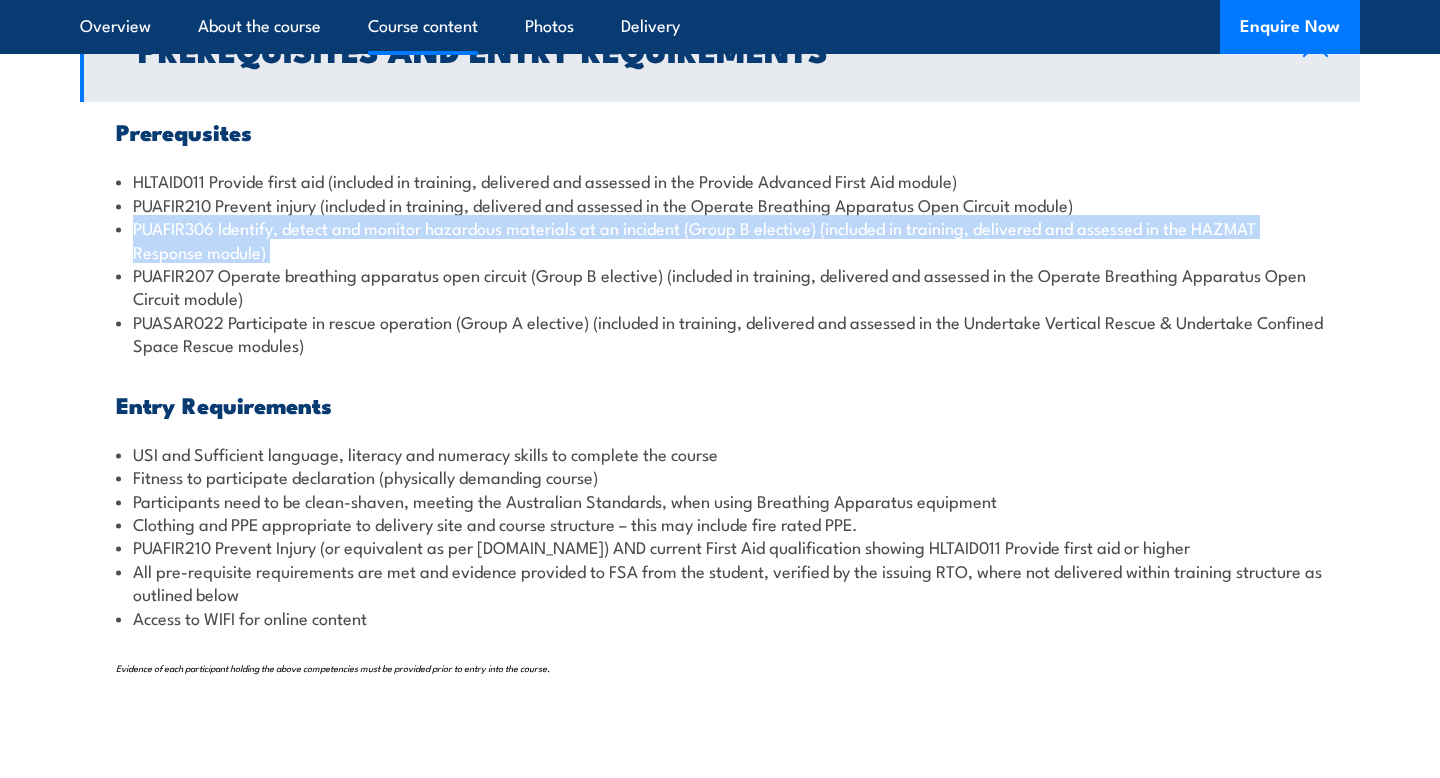 click on "PUAFIR306 Identify, detect and monitor hazardous materials at an incident (Group B elective) (included in training, delivered and assessed in the HAZMAT Response module)" at bounding box center [720, 239] 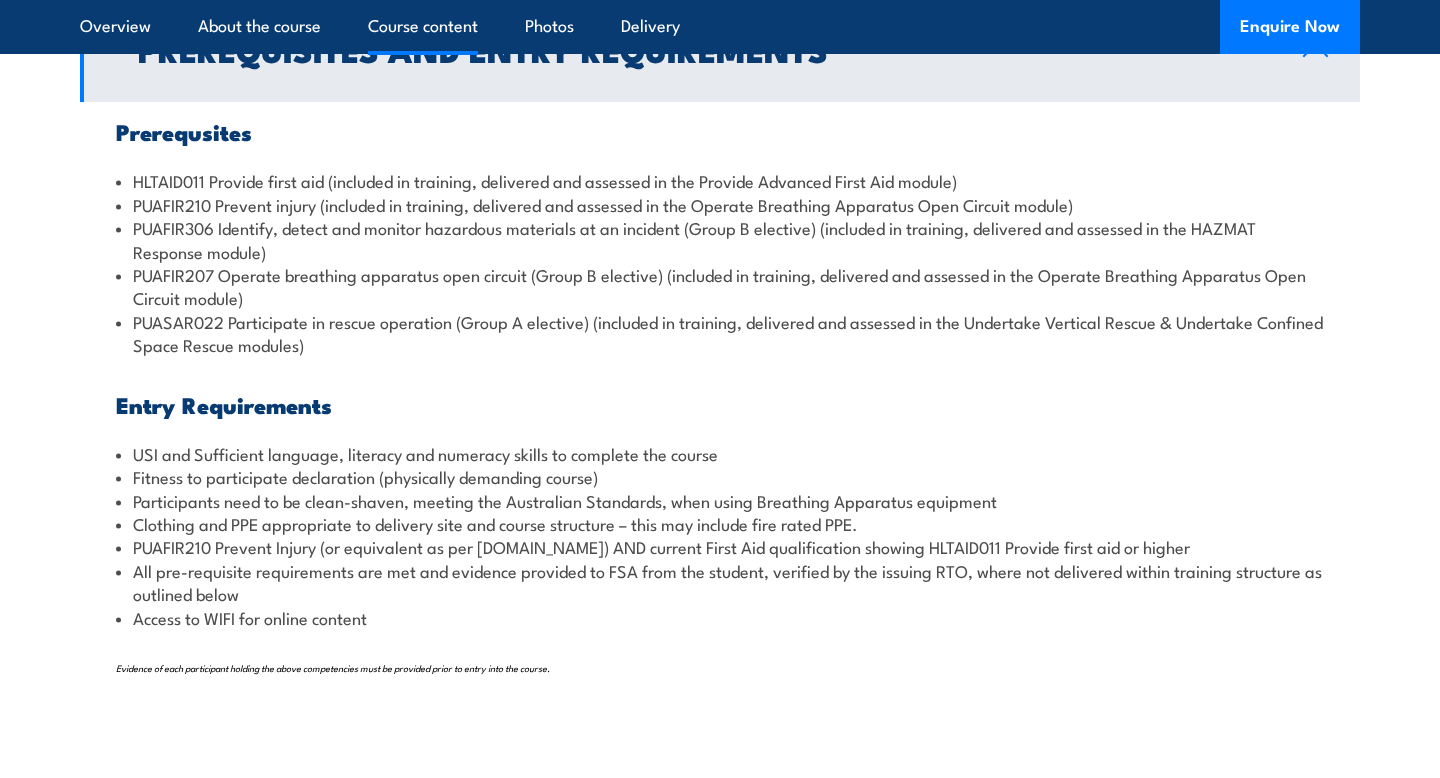 click on "PUAFIR306 Identify, detect and monitor hazardous materials at an incident (Group B elective) (included in training, delivered and assessed in the HAZMAT Response module)" at bounding box center [720, 239] 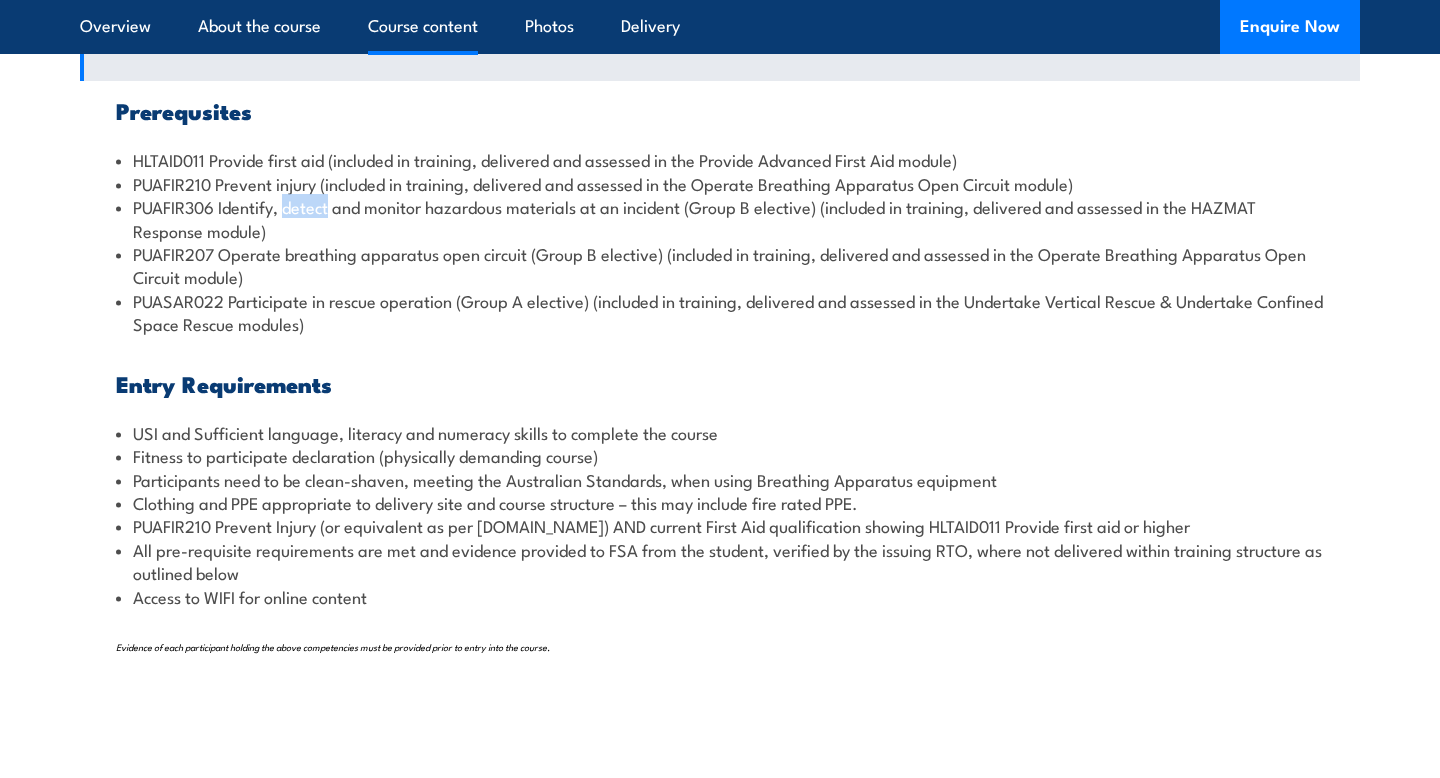 scroll, scrollTop: 2323, scrollLeft: 0, axis: vertical 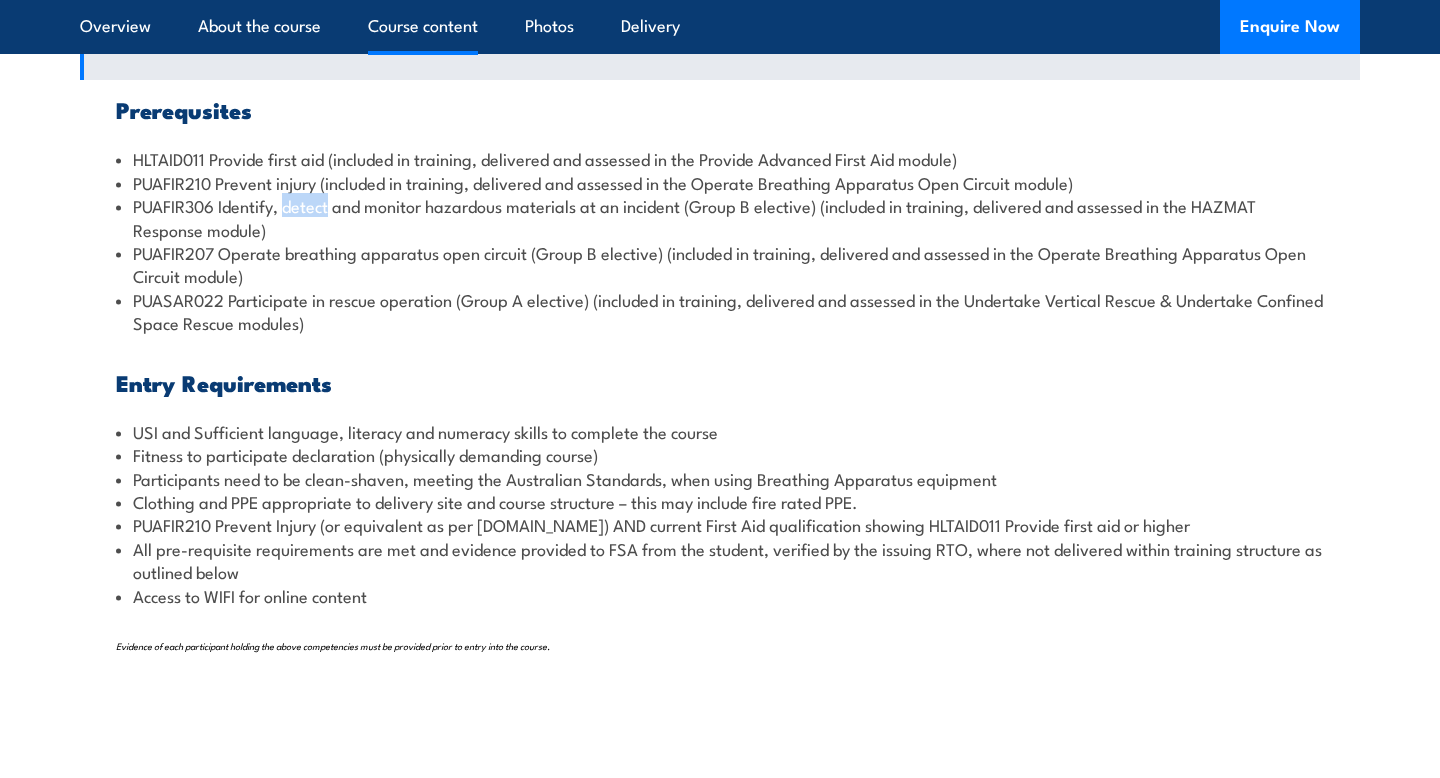 click on "PUAFIR207 Operate breathing apparatus open circuit (Group B elective) (included in training, delivered and assessed in the Operate Breathing Apparatus Open Circuit module)" at bounding box center (720, 264) 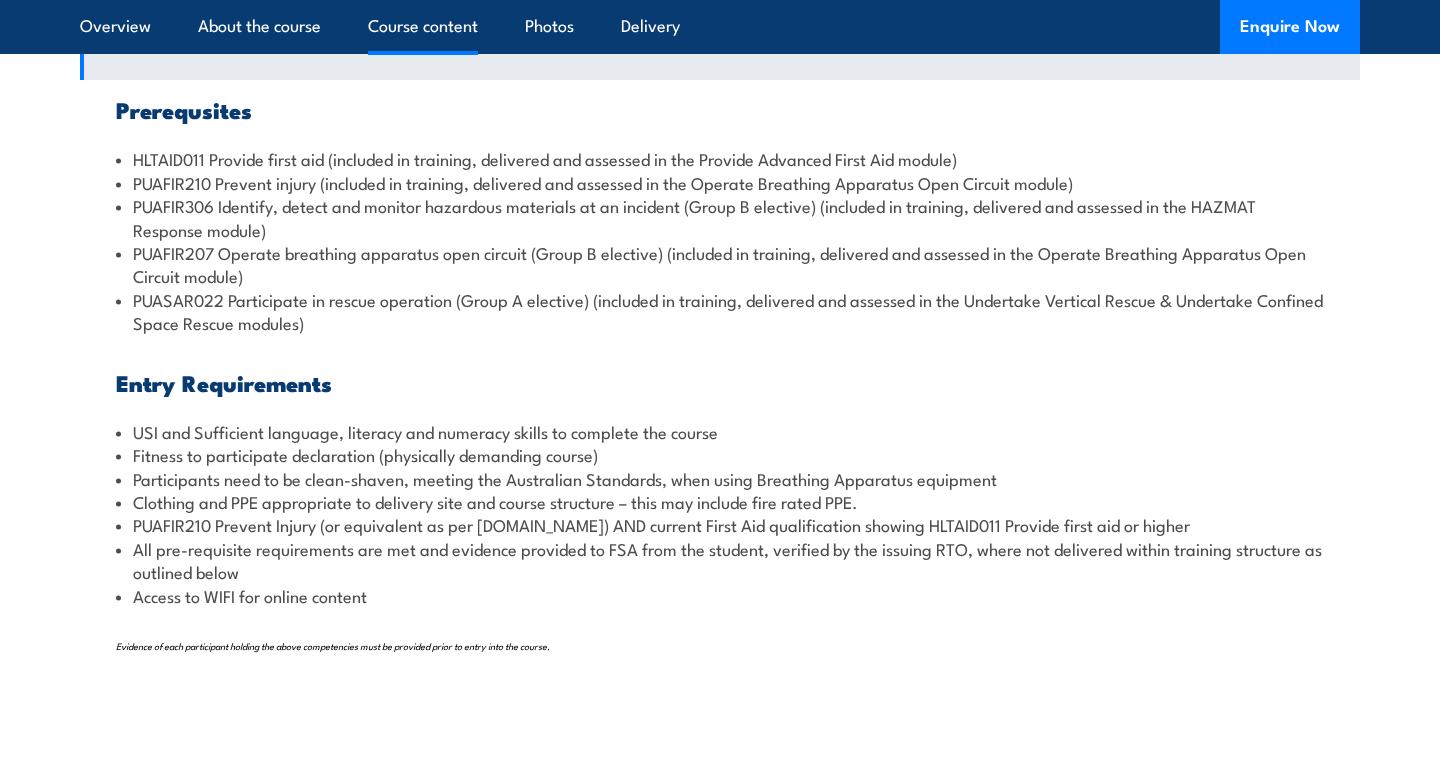 click on "PUAFIR207 Operate breathing apparatus open circuit (Group B elective) (included in training, delivered and assessed in the Operate Breathing Apparatus Open Circuit module)" at bounding box center [720, 264] 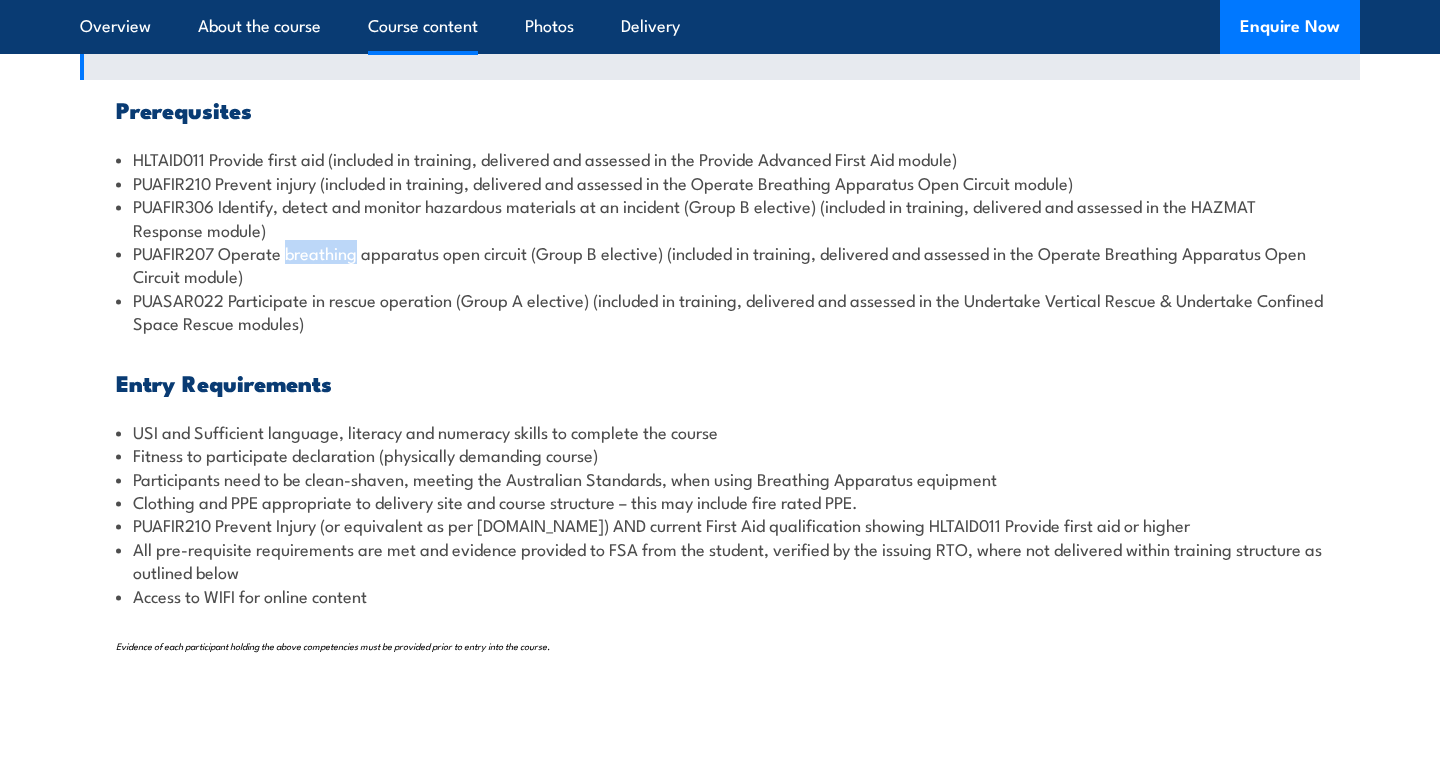 click on "PUAFIR207 Operate breathing apparatus open circuit (Group B elective) (included in training, delivered and assessed in the Operate Breathing Apparatus Open Circuit module)" at bounding box center (720, 264) 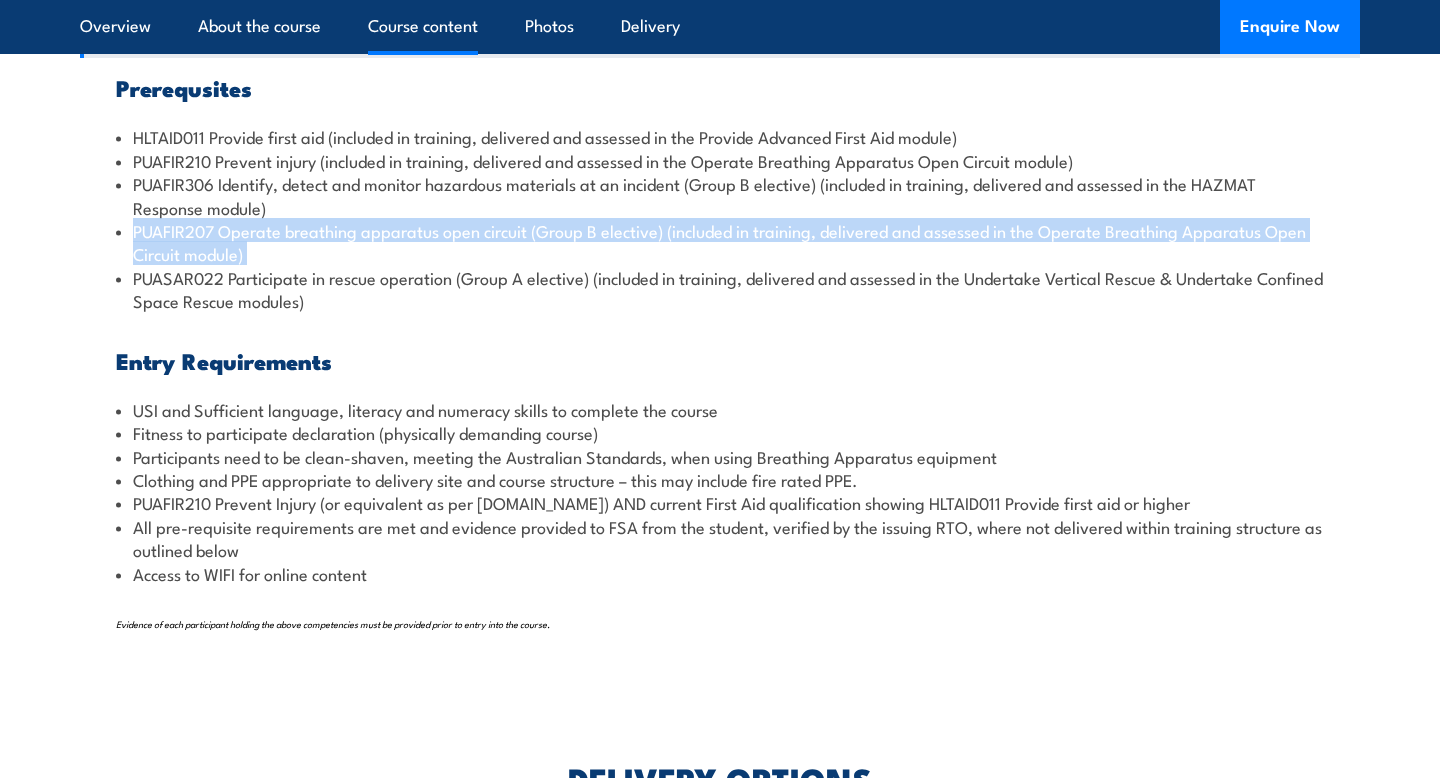 scroll, scrollTop: 2352, scrollLeft: 0, axis: vertical 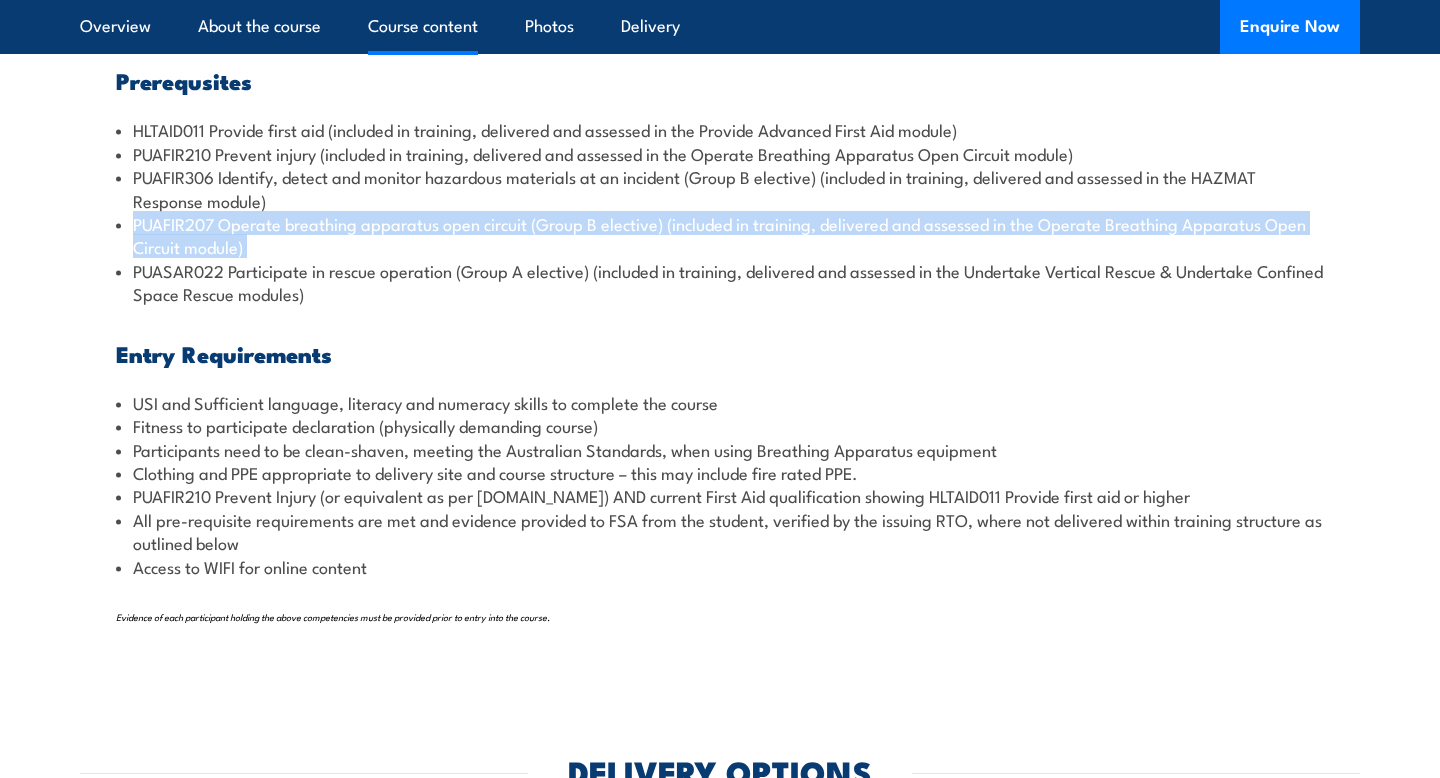 click on "PUASAR022 Participate in rescue operation (Group A elective) (included in training, delivered and assessed in the Undertake Vertical Rescue & Undertake Confined Space Rescue modules)" at bounding box center (720, 282) 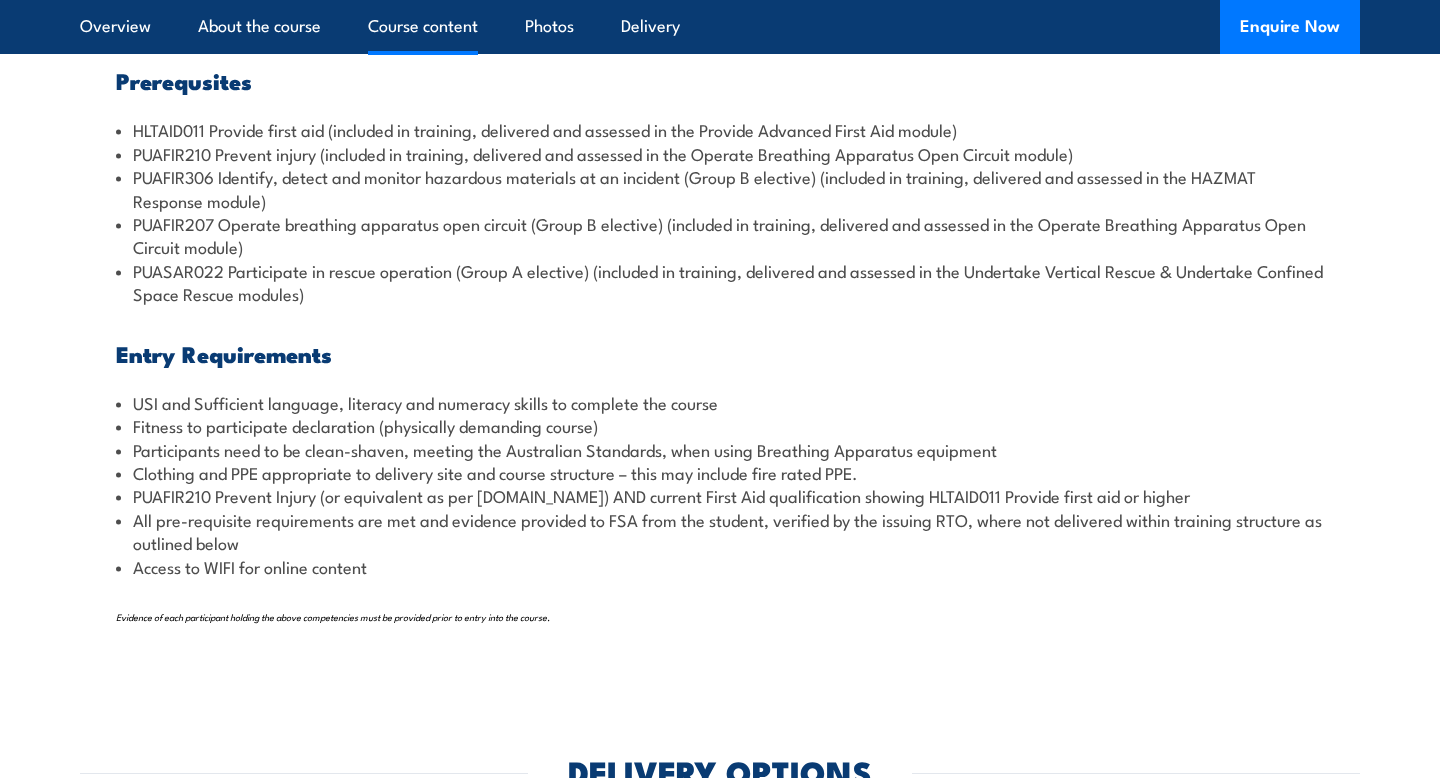 click on "PUASAR022 Participate in rescue operation (Group A elective) (included in training, delivered and assessed in the Undertake Vertical Rescue & Undertake Confined Space Rescue modules)" at bounding box center [720, 282] 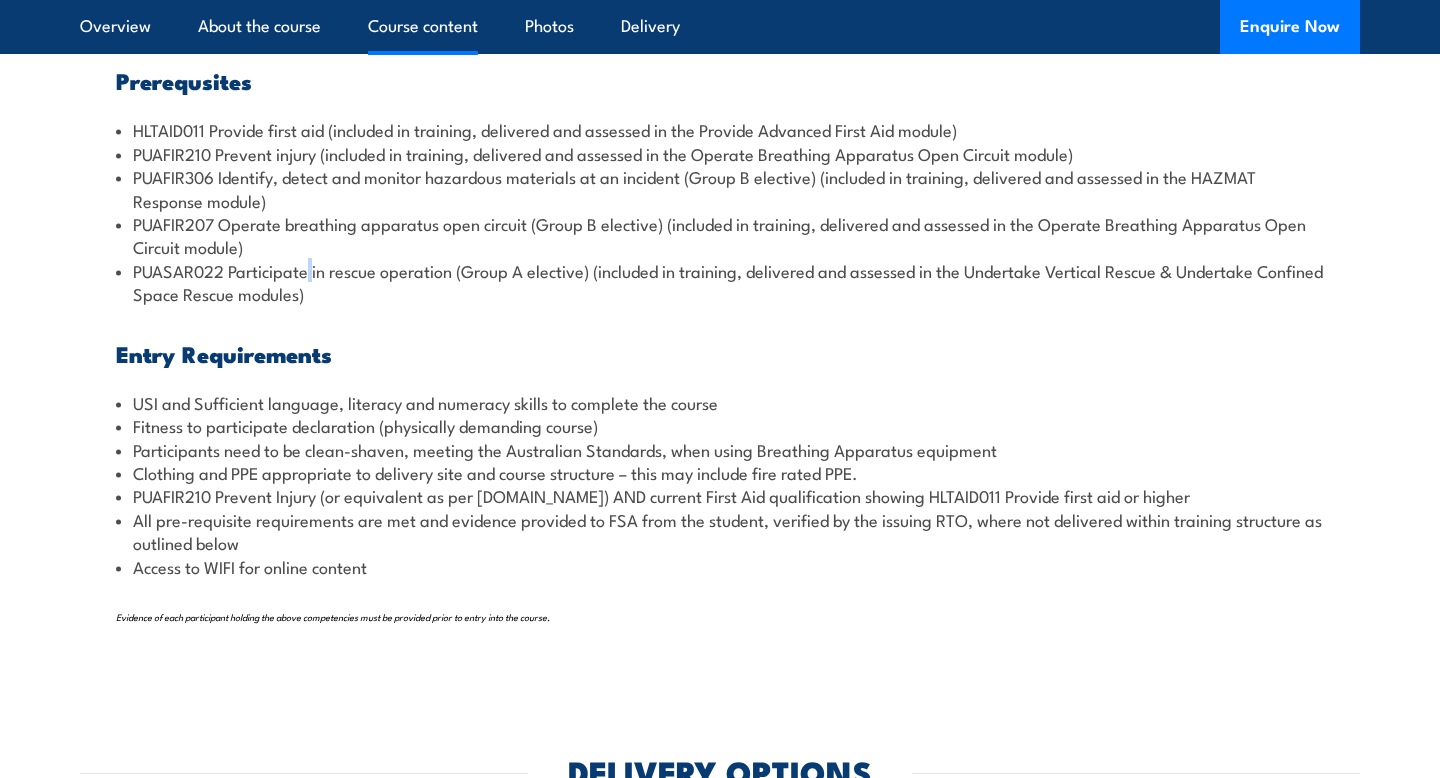 click on "PUASAR022 Participate in rescue operation (Group A elective) (included in training, delivered and assessed in the Undertake Vertical Rescue & Undertake Confined Space Rescue modules)" at bounding box center (720, 282) 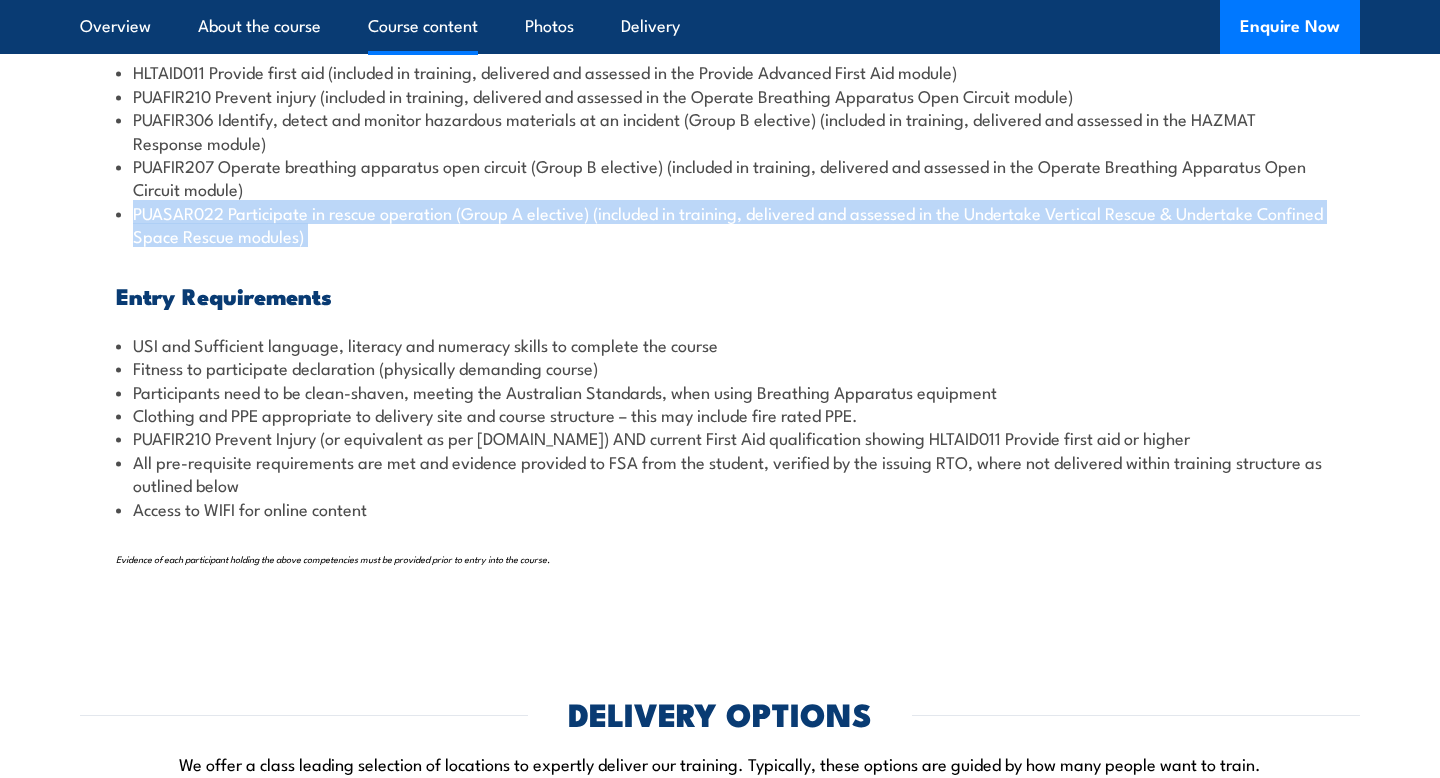 scroll, scrollTop: 2412, scrollLeft: 0, axis: vertical 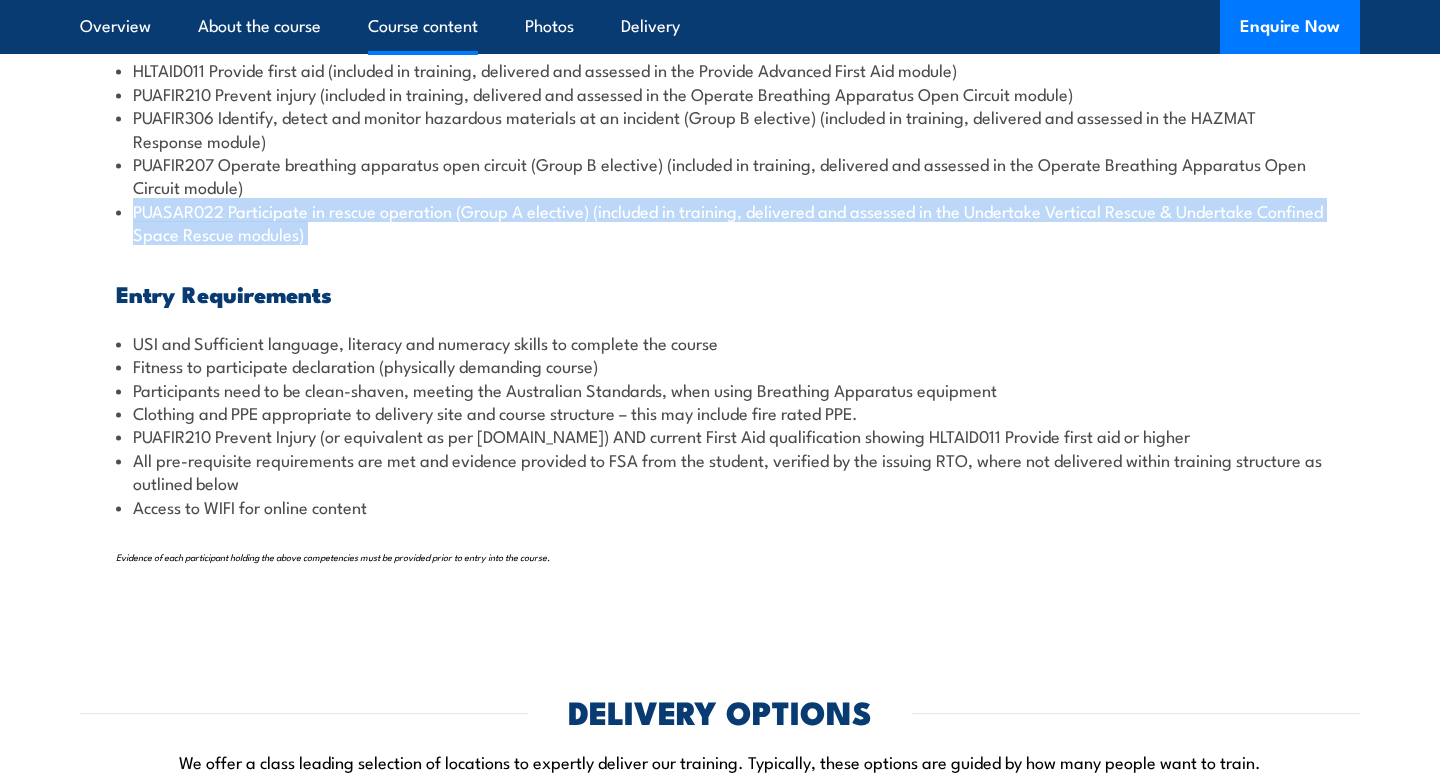click on "All pre-requisite requirements are met and evidence provided to FSA from the student, verified by the issuing RTO, where not delivered within training structure as outlined below" at bounding box center [720, 471] 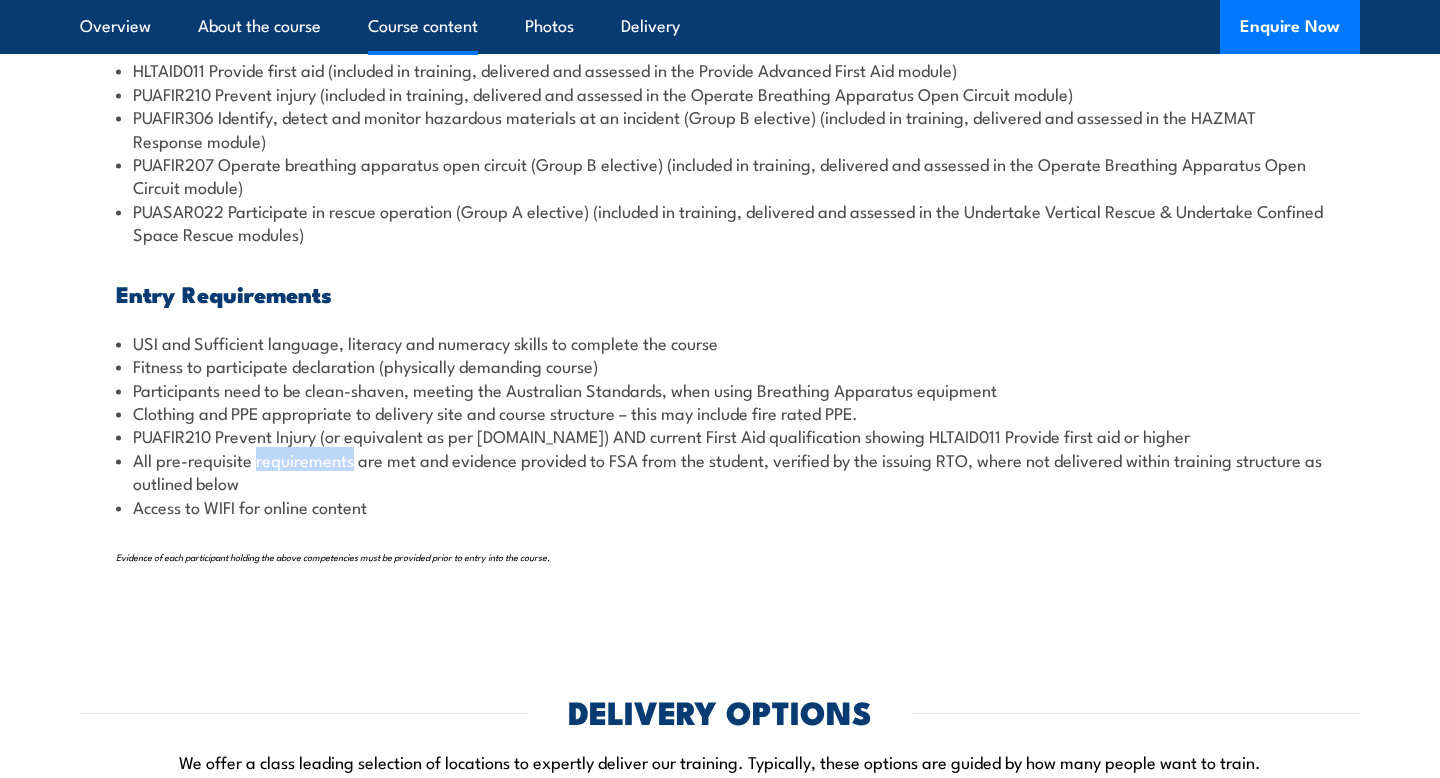 click on "All pre-requisite requirements are met and evidence provided to FSA from the student, verified by the issuing RTO, where not delivered within training structure as outlined below" at bounding box center [720, 471] 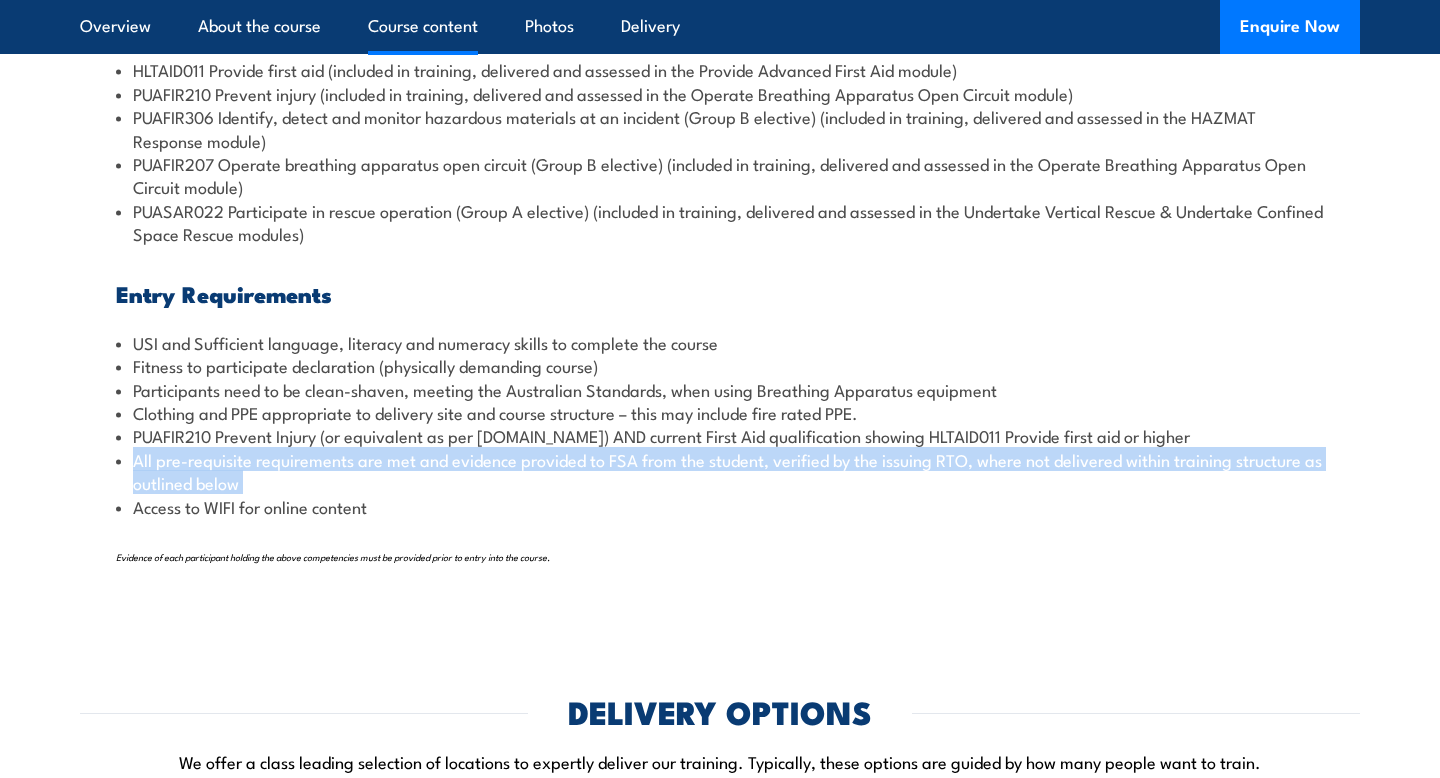 click on "All pre-requisite requirements are met and evidence provided to FSA from the student, verified by the issuing RTO, where not delivered within training structure as outlined below" at bounding box center (720, 471) 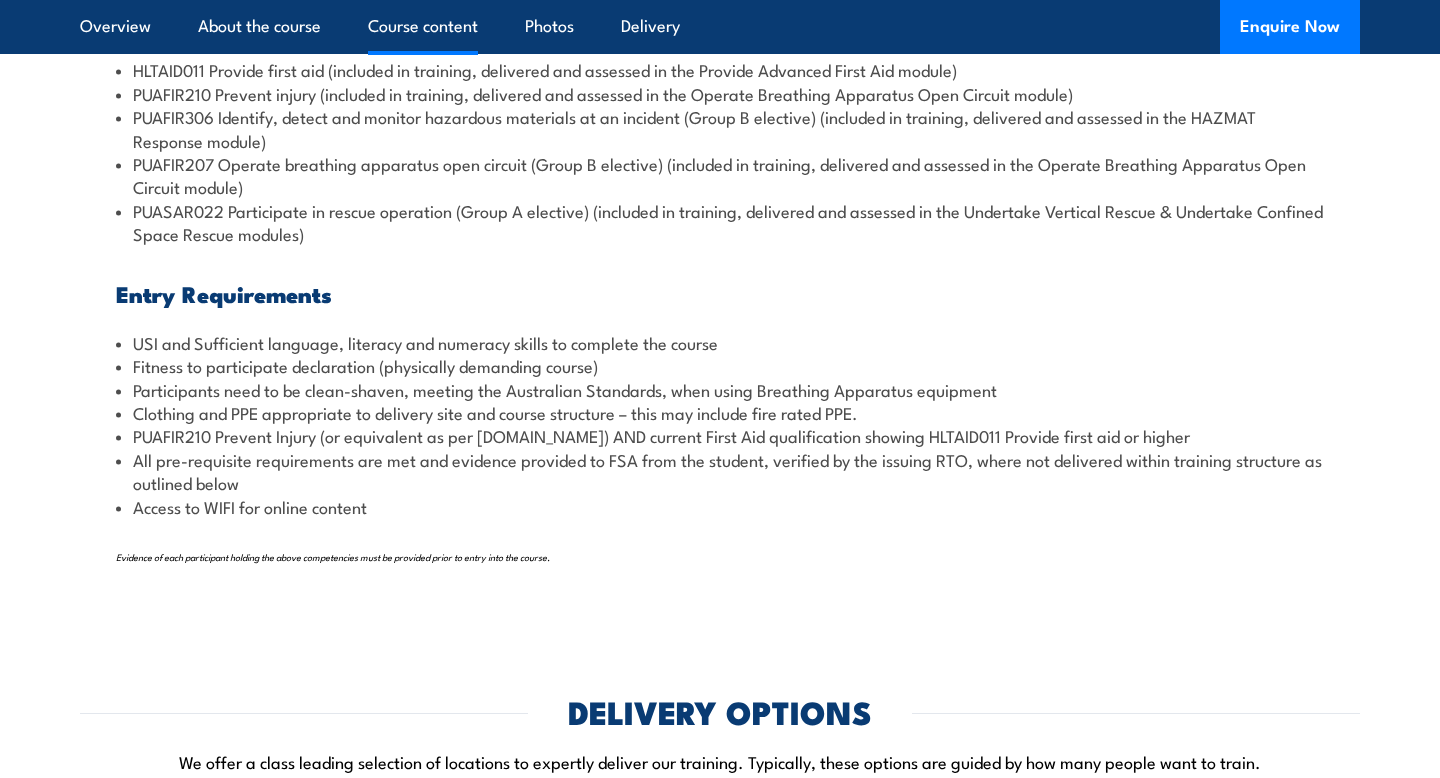 click on "All pre-requisite requirements are met and evidence provided to FSA from the student, verified by the issuing RTO, where not delivered within training structure as outlined below" at bounding box center (720, 471) 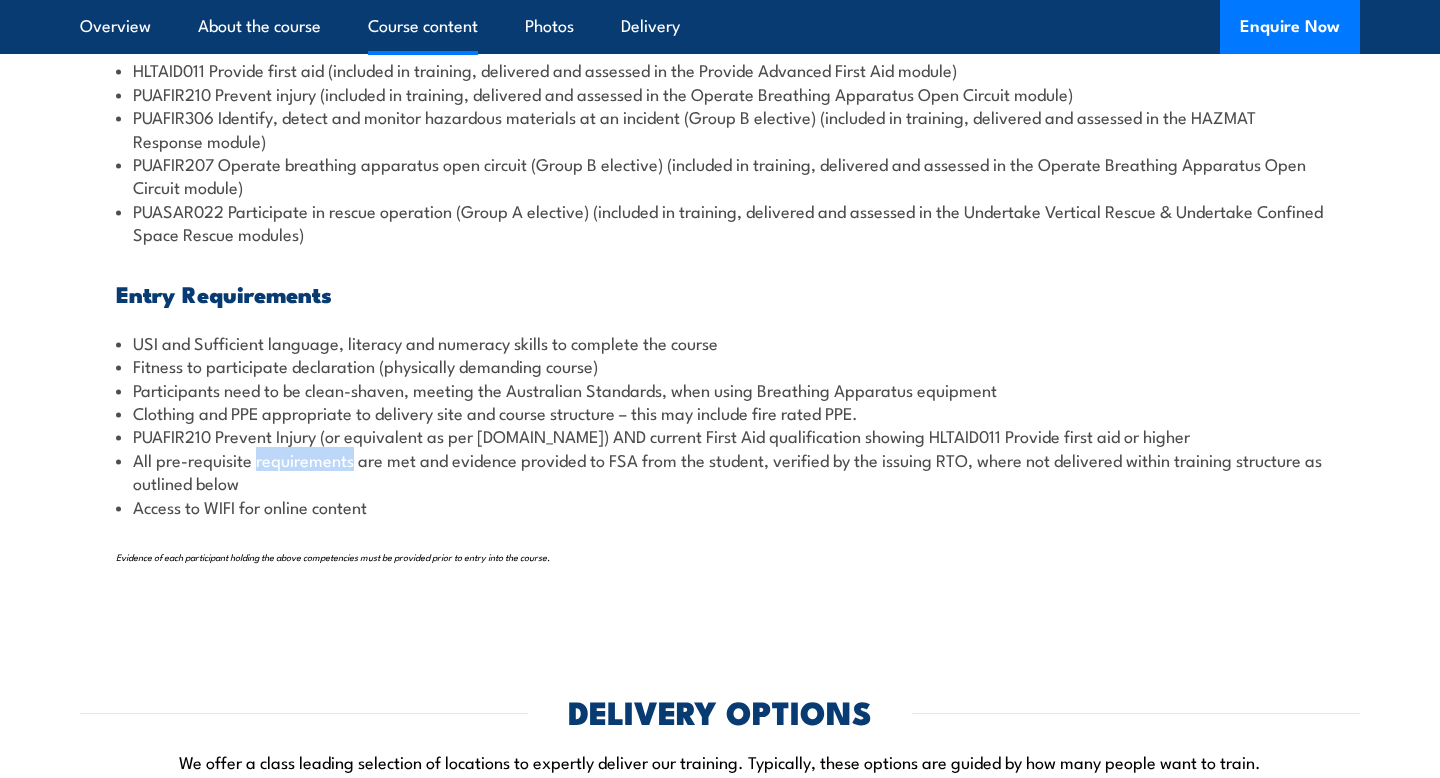 click on "All pre-requisite requirements are met and evidence provided to FSA from the student, verified by the issuing RTO, where not delivered within training structure as outlined below" at bounding box center (720, 471) 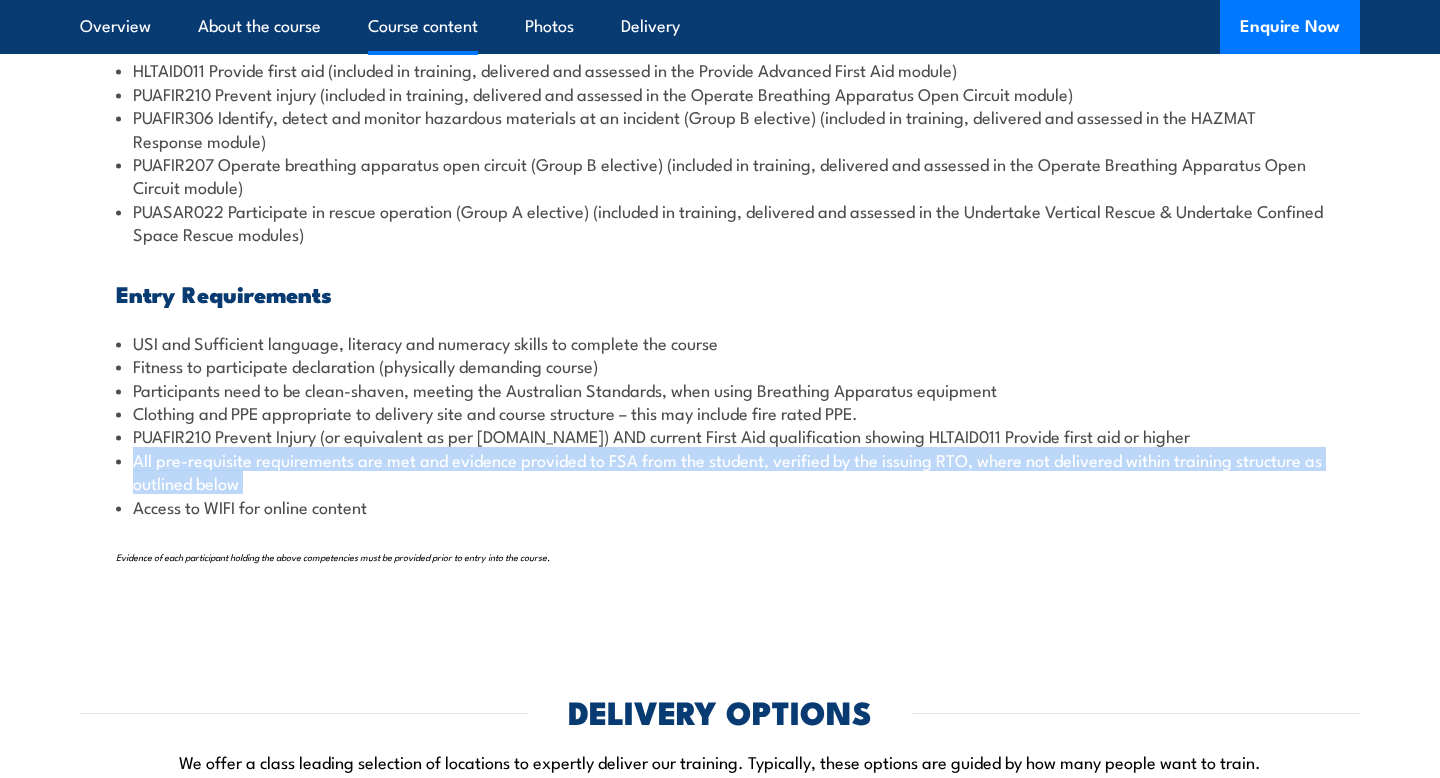 click on "All pre-requisite requirements are met and evidence provided to FSA from the student, verified by the issuing RTO, where not delivered within training structure as outlined below" at bounding box center (720, 471) 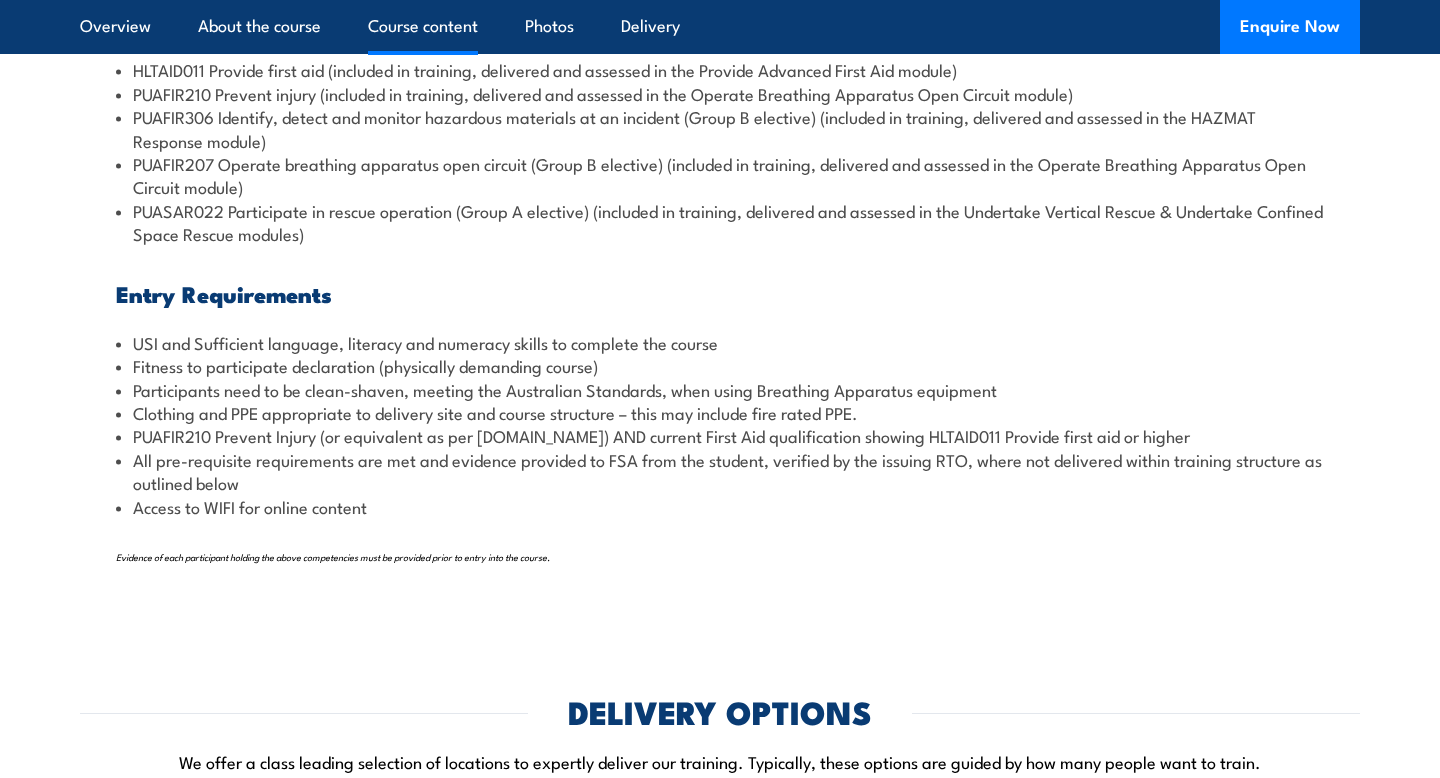 click on "All pre-requisite requirements are met and evidence provided to FSA from the student, verified by the issuing RTO, where not delivered within training structure as outlined below" at bounding box center [720, 471] 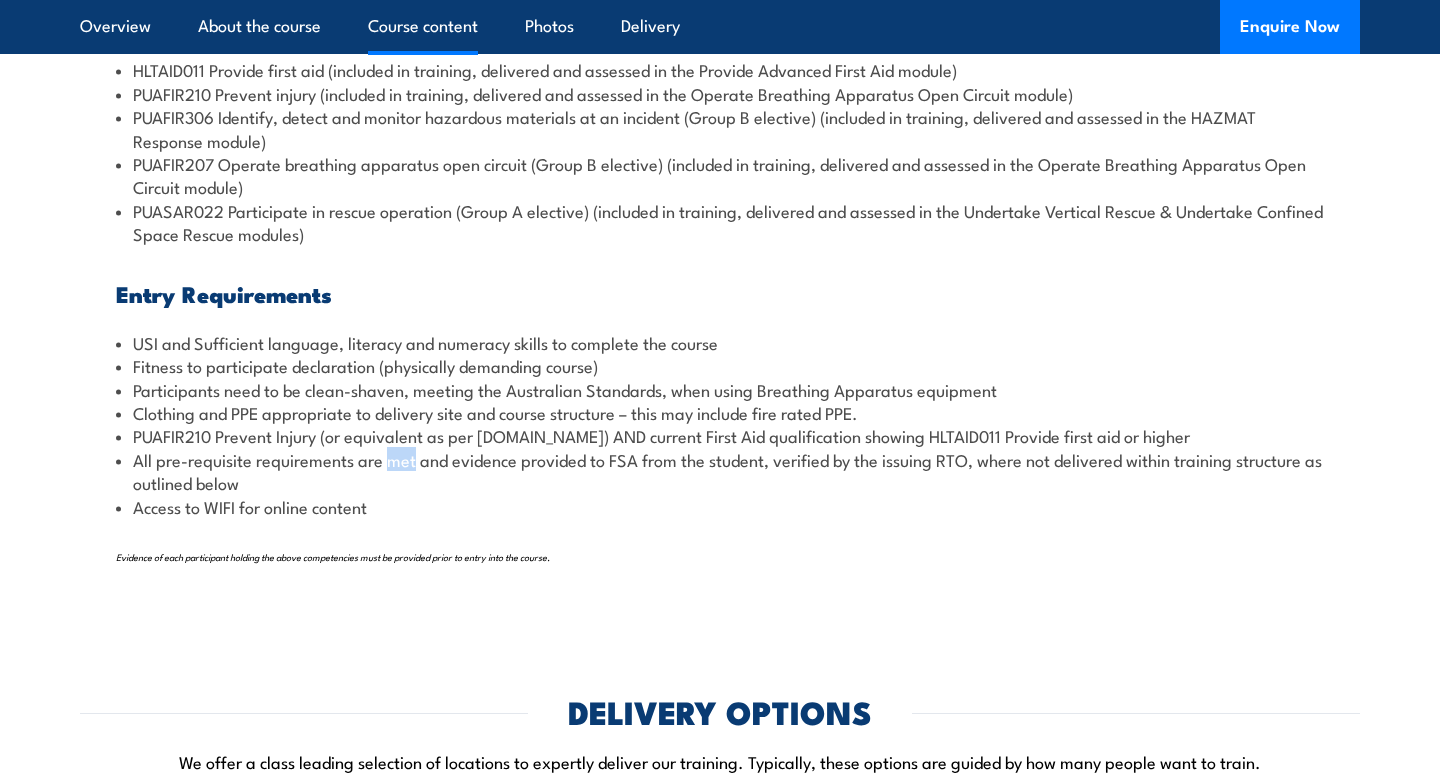 click on "All pre-requisite requirements are met and evidence provided to FSA from the student, verified by the issuing RTO, where not delivered within training structure as outlined below" at bounding box center [720, 471] 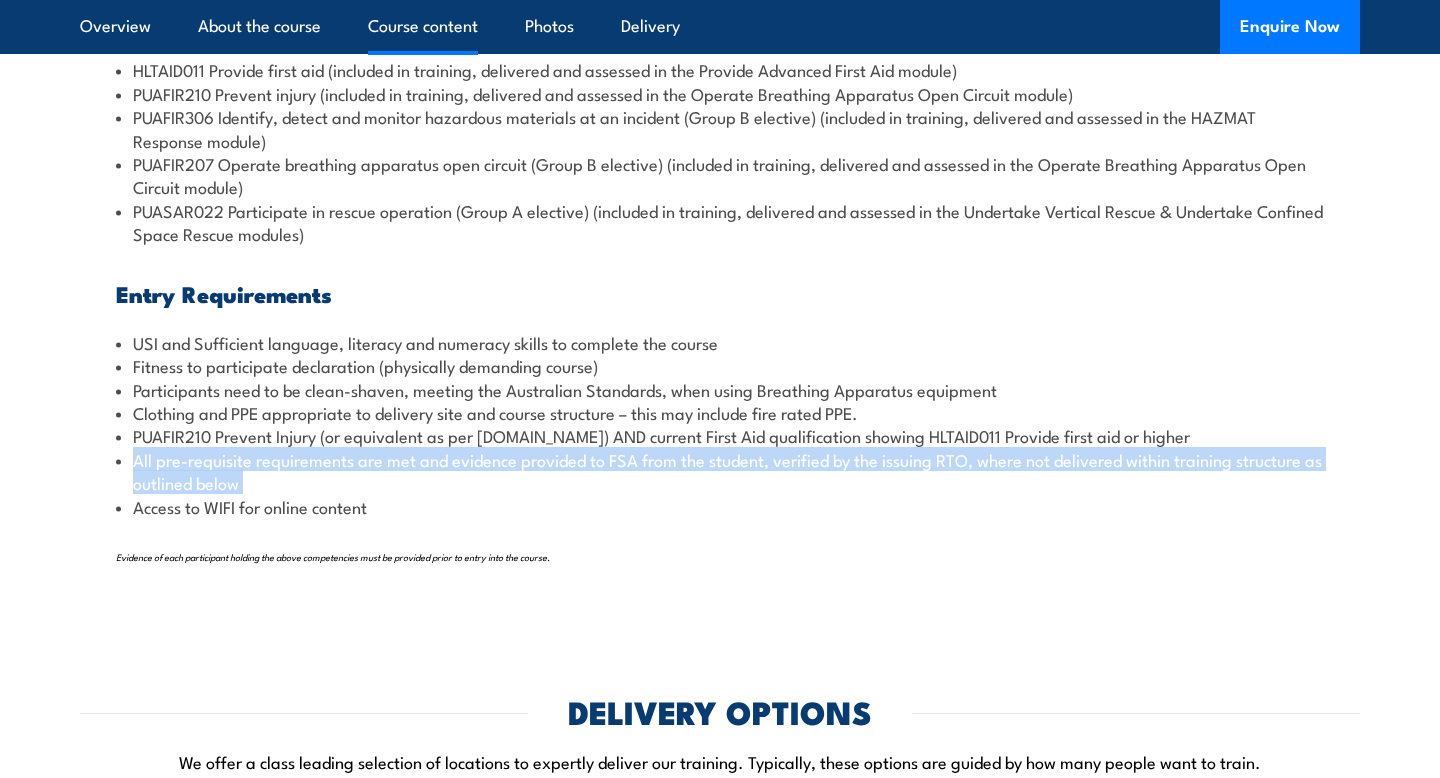click on "PUAFIR210 Prevent Injury (or equivalent as per [DOMAIN_NAME]) AND current First Aid qualification showing HLTAID011 Provide first aid or higher" at bounding box center [720, 435] 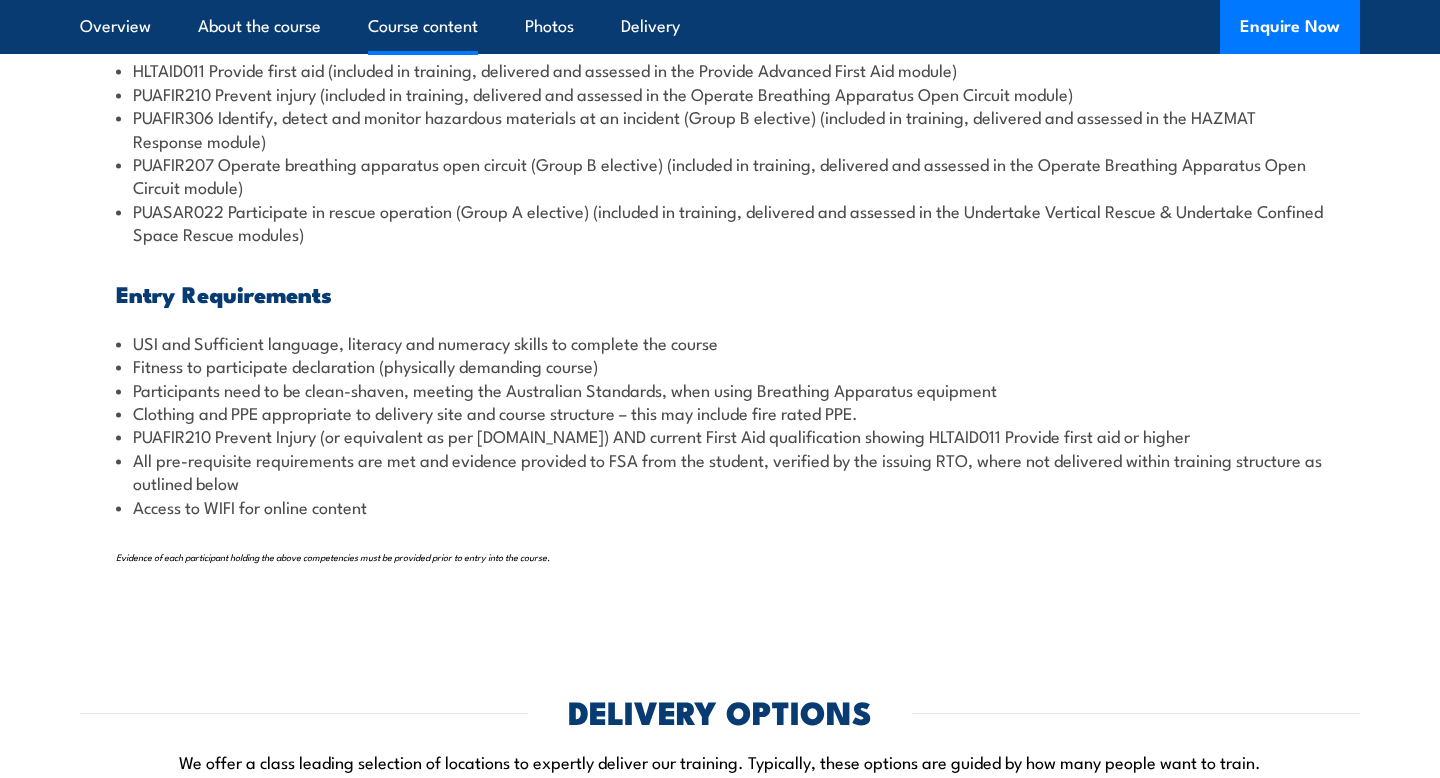 click on "PUAFIR210 Prevent Injury (or equivalent as per [DOMAIN_NAME]) AND current First Aid qualification showing HLTAID011 Provide first aid or higher" at bounding box center [720, 435] 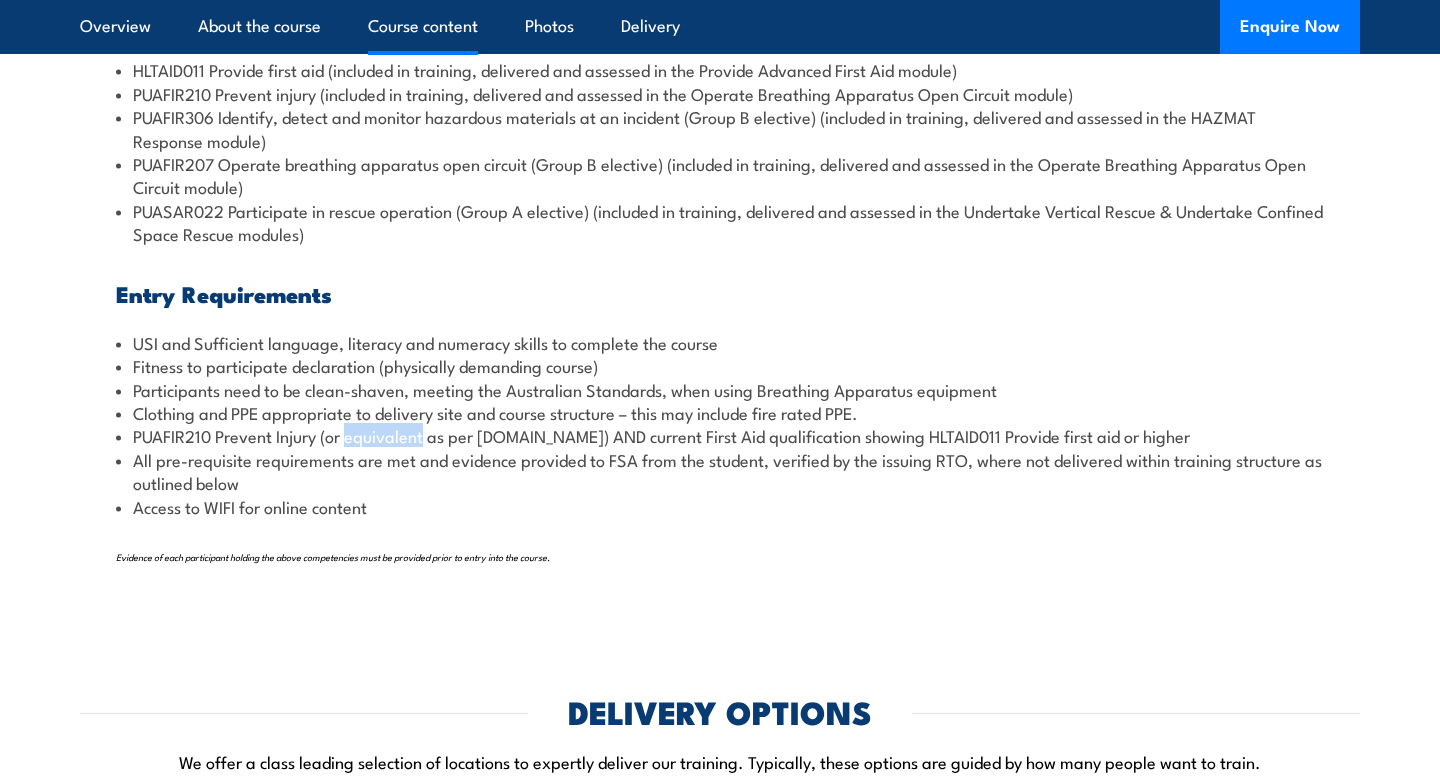 click on "PUAFIR210 Prevent Injury (or equivalent as per [DOMAIN_NAME]) AND current First Aid qualification showing HLTAID011 Provide first aid or higher" at bounding box center [720, 435] 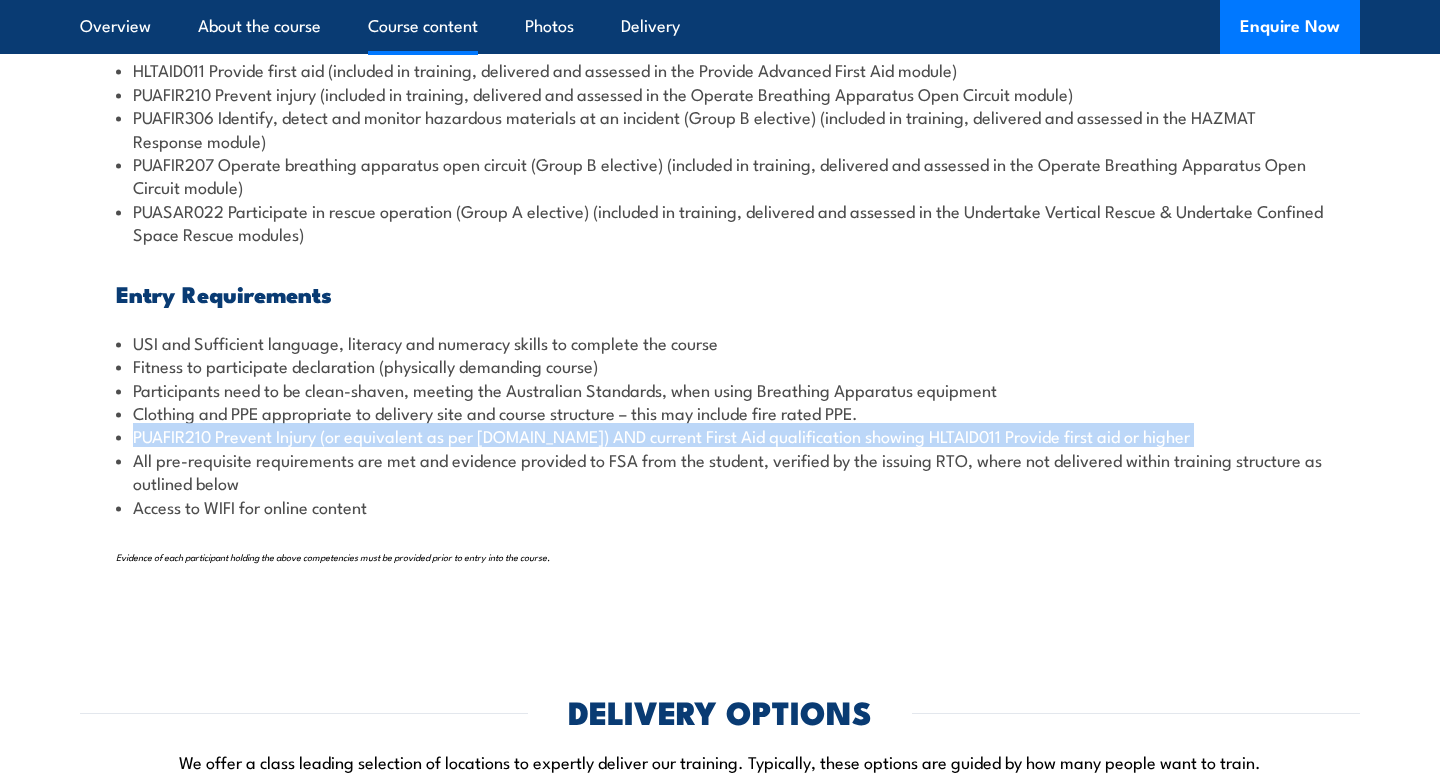 click on "Participants need to be clean-shaven, meeting the Australian Standards, when using Breathing Apparatus equipment" at bounding box center (720, 389) 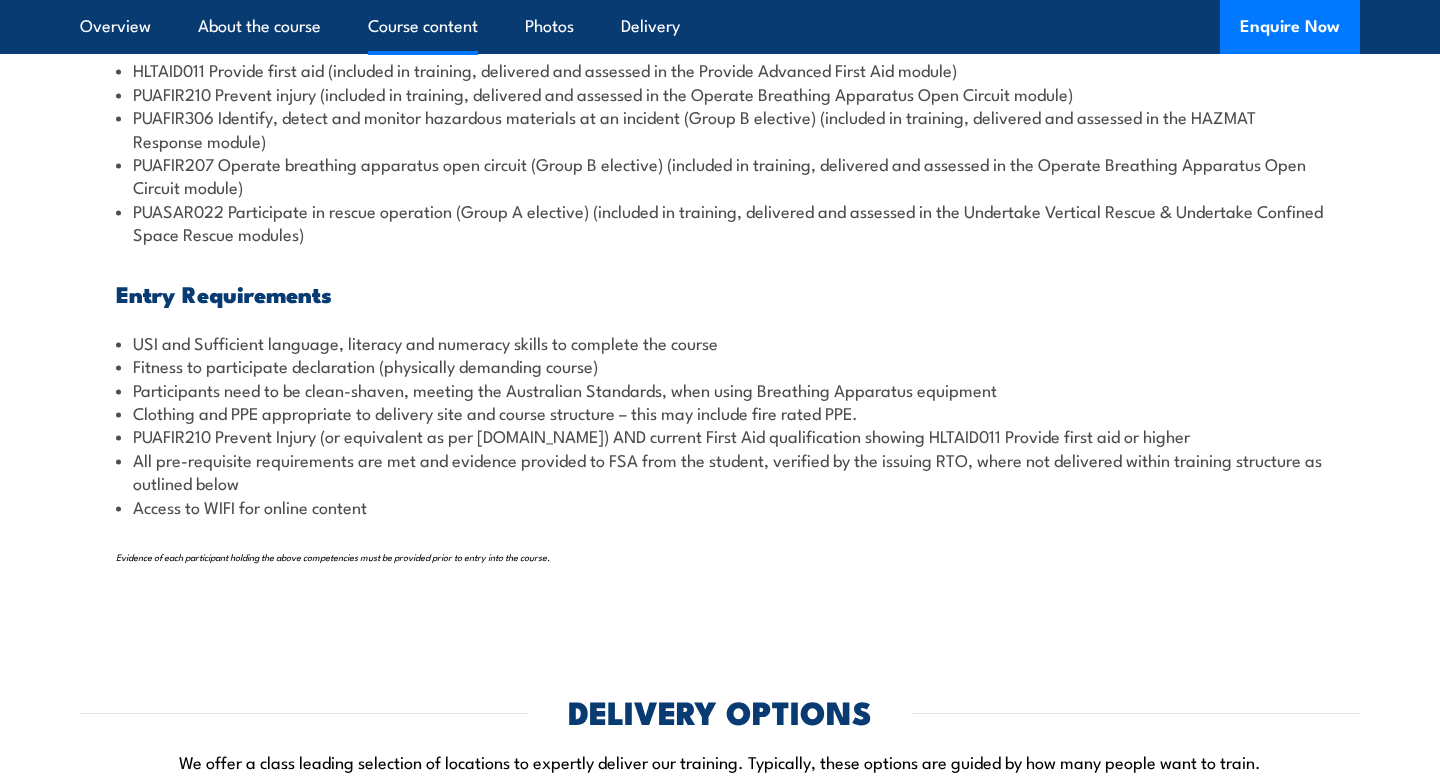 click on "Participants need to be clean-shaven, meeting the Australian Standards, when using Breathing Apparatus equipment" at bounding box center [720, 389] 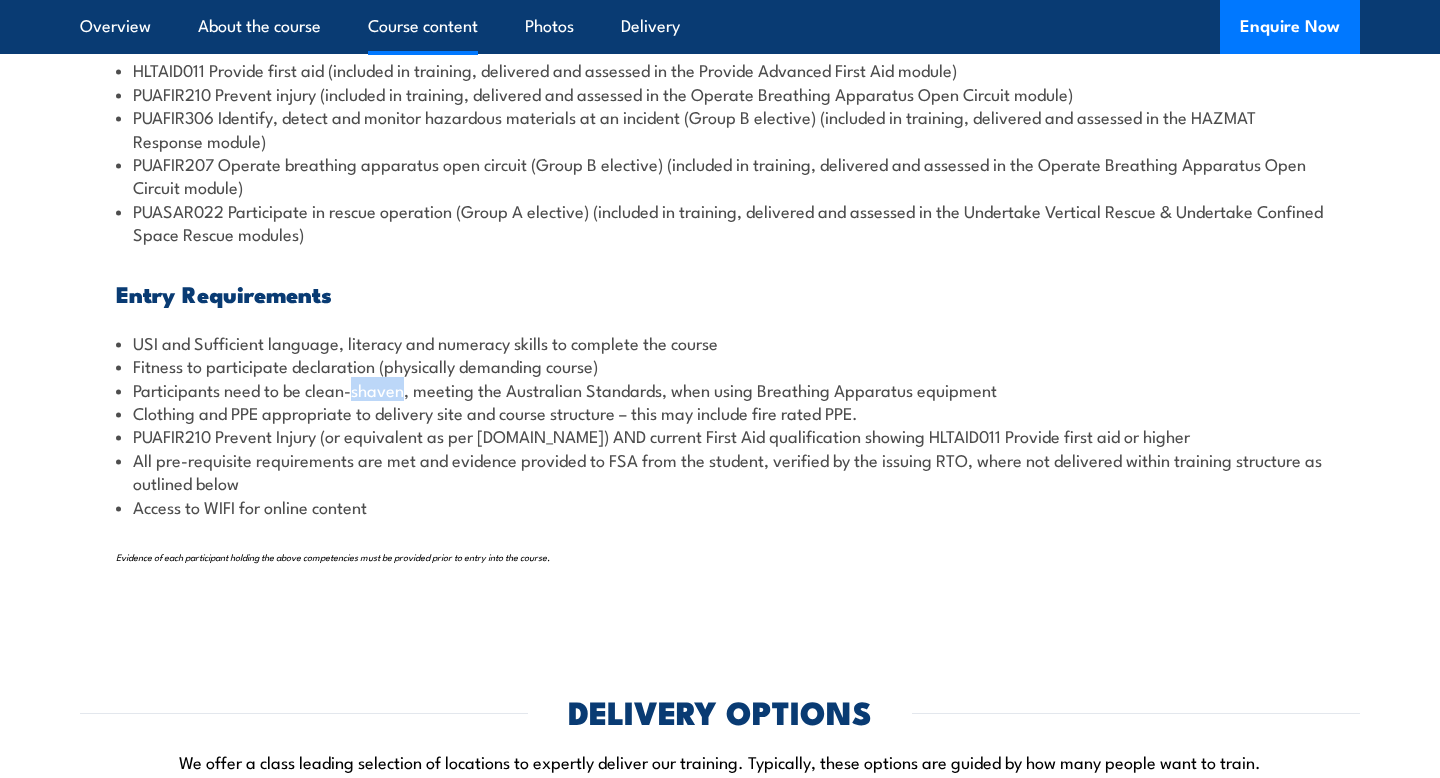 click on "Participants need to be clean-shaven, meeting the Australian Standards, when using Breathing Apparatus equipment" at bounding box center [720, 389] 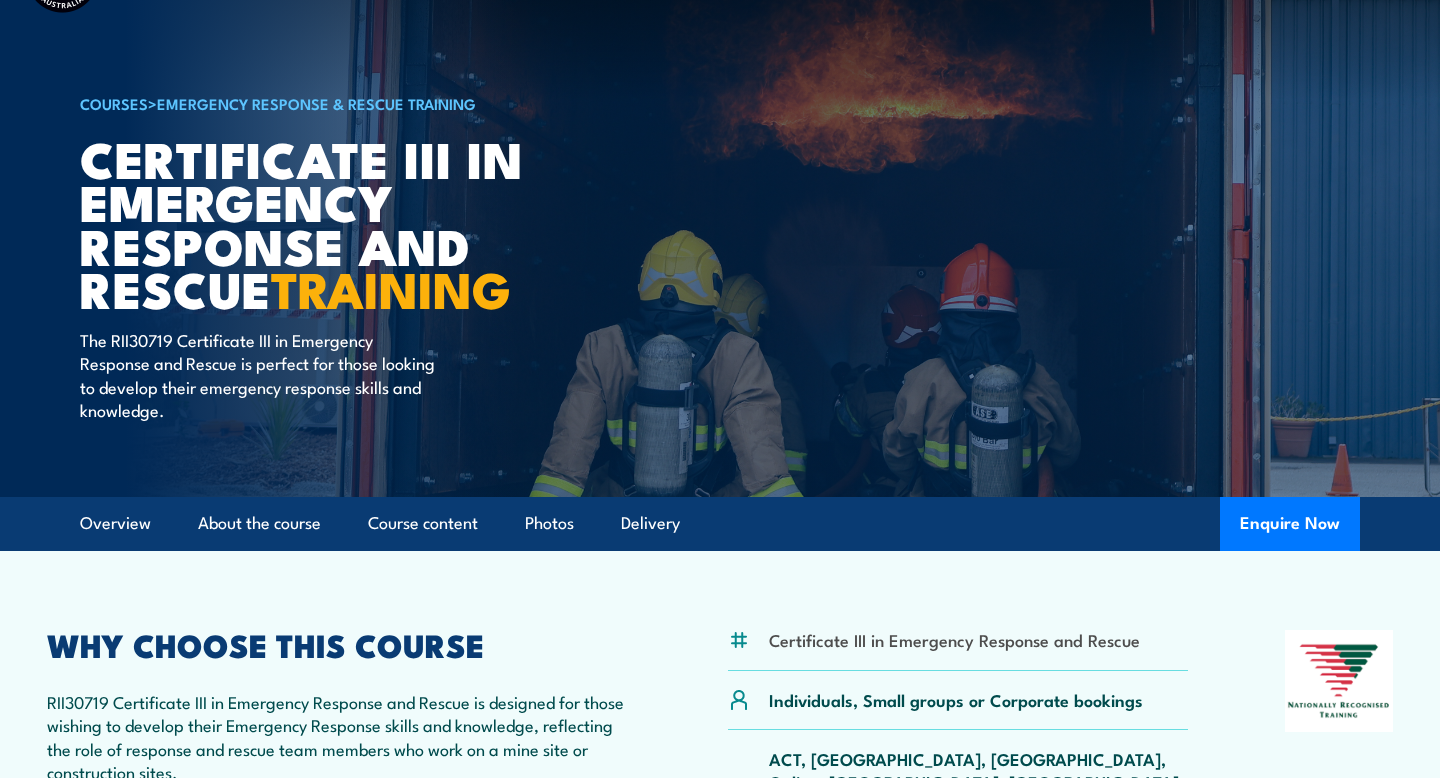 scroll, scrollTop: 83, scrollLeft: 0, axis: vertical 